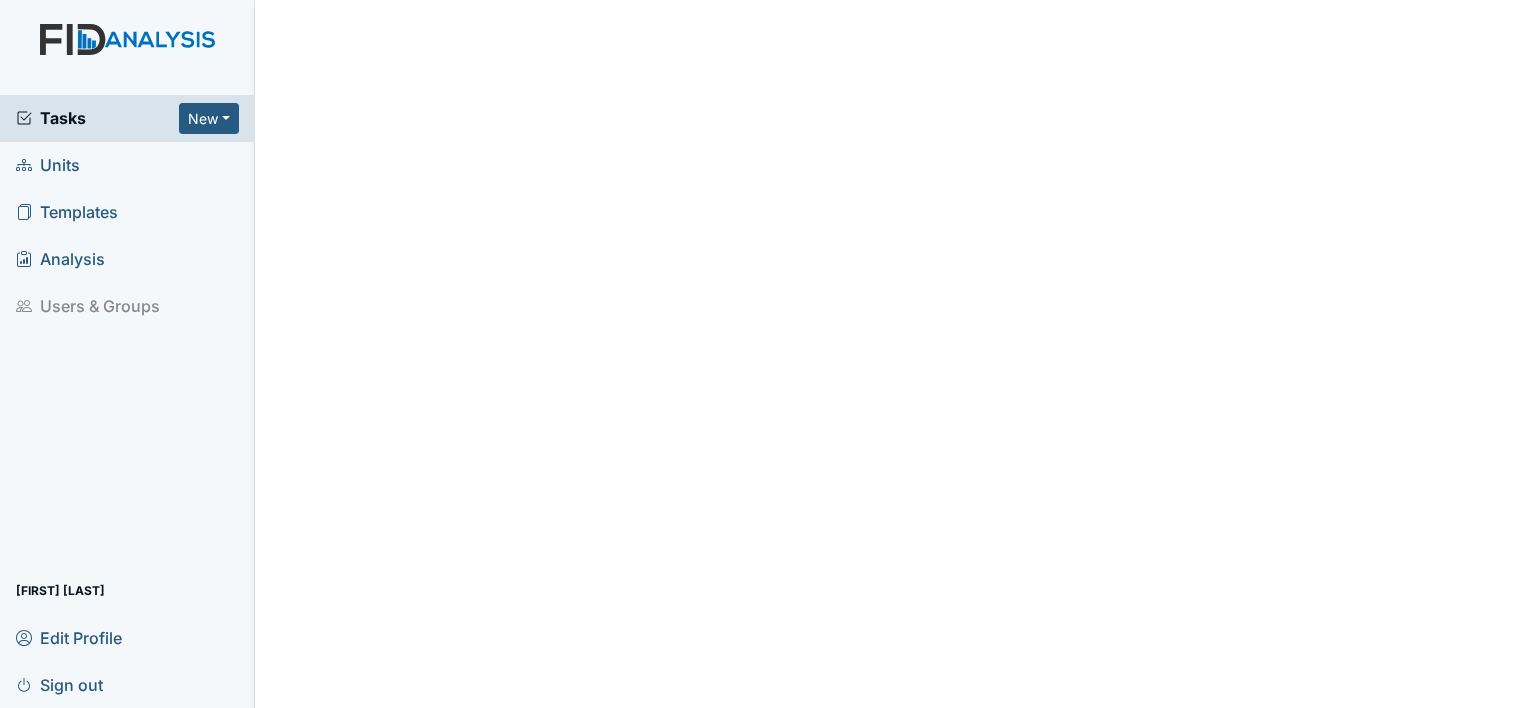 scroll, scrollTop: 0, scrollLeft: 0, axis: both 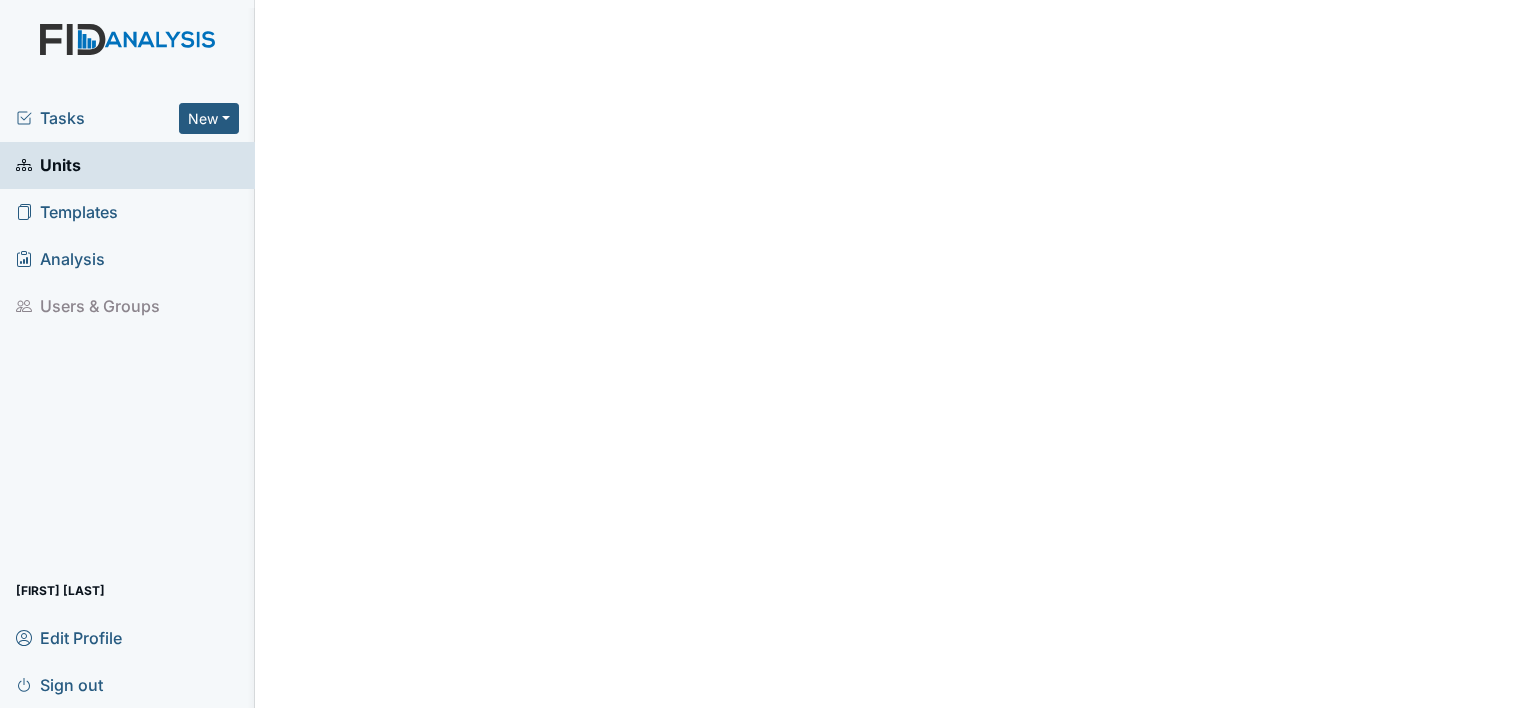 click on "Tasks
New
Form
Inspection
Document
Bundle" at bounding box center (127, 118) 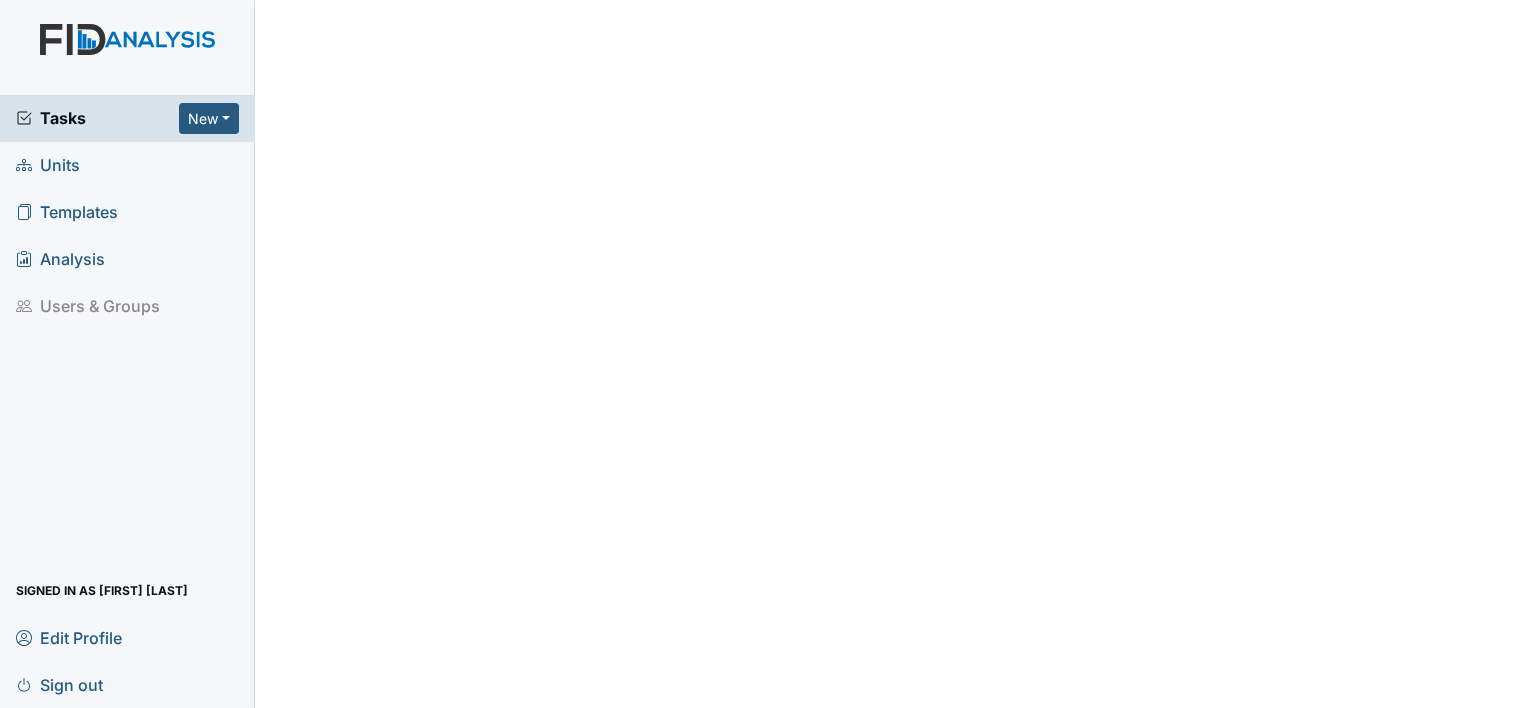 scroll, scrollTop: 0, scrollLeft: 0, axis: both 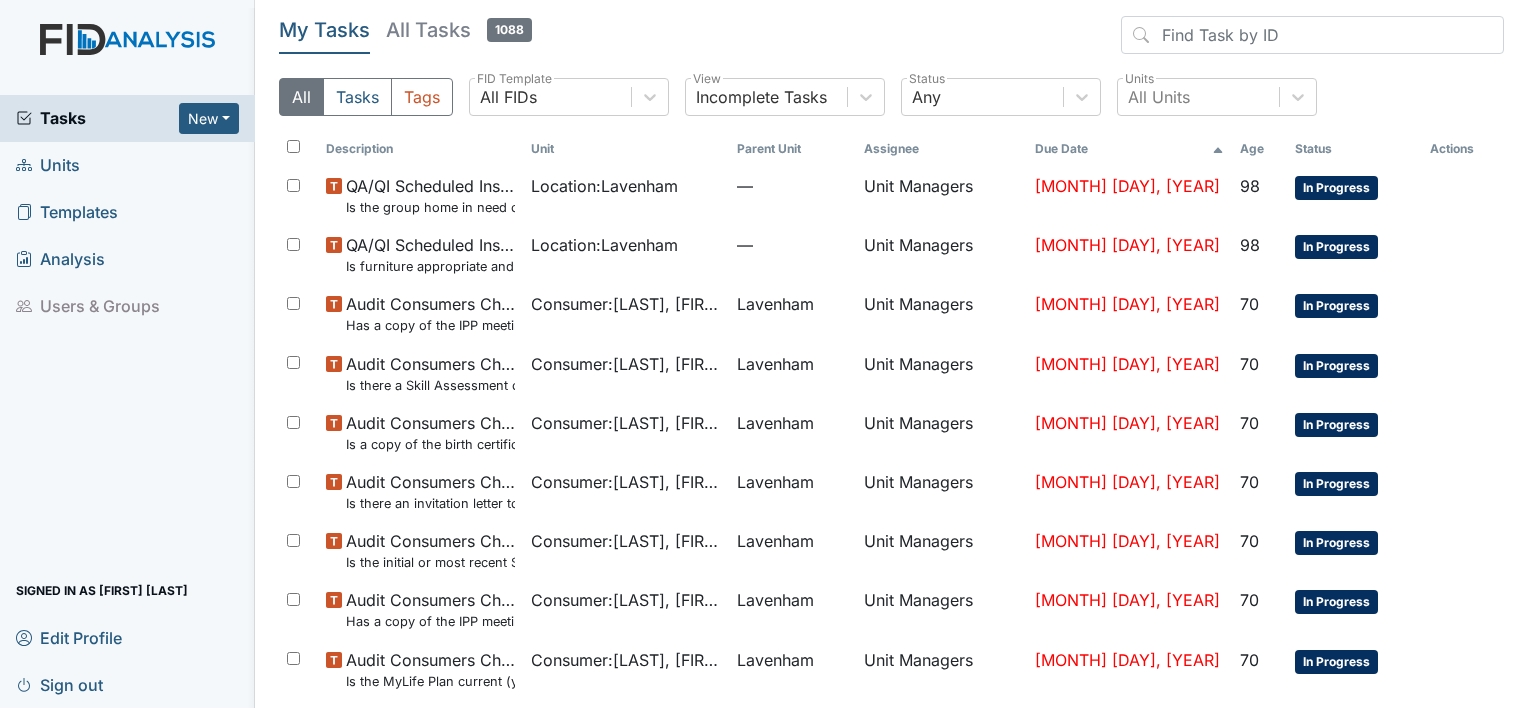 click on "Units" at bounding box center [48, 165] 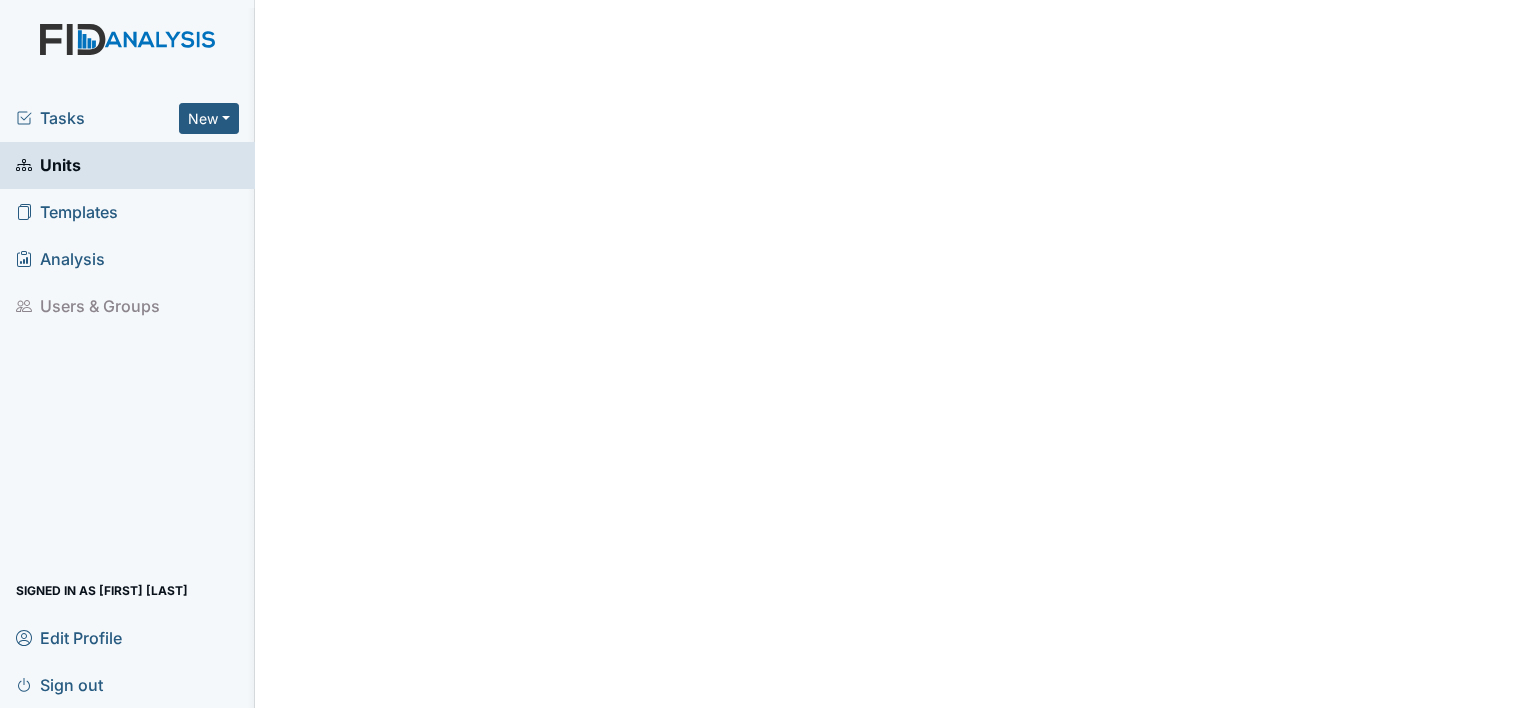 scroll, scrollTop: 0, scrollLeft: 0, axis: both 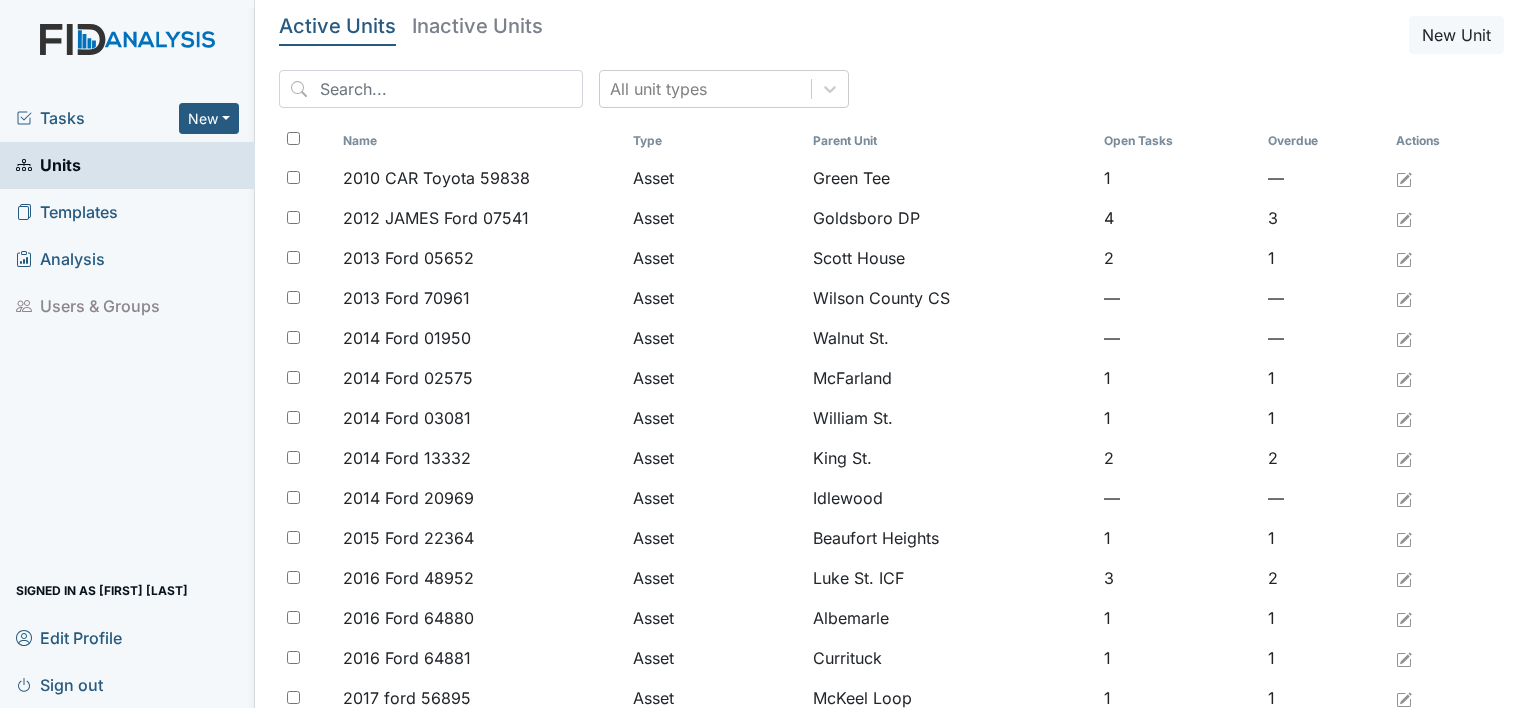 click on "Tasks" at bounding box center (97, 118) 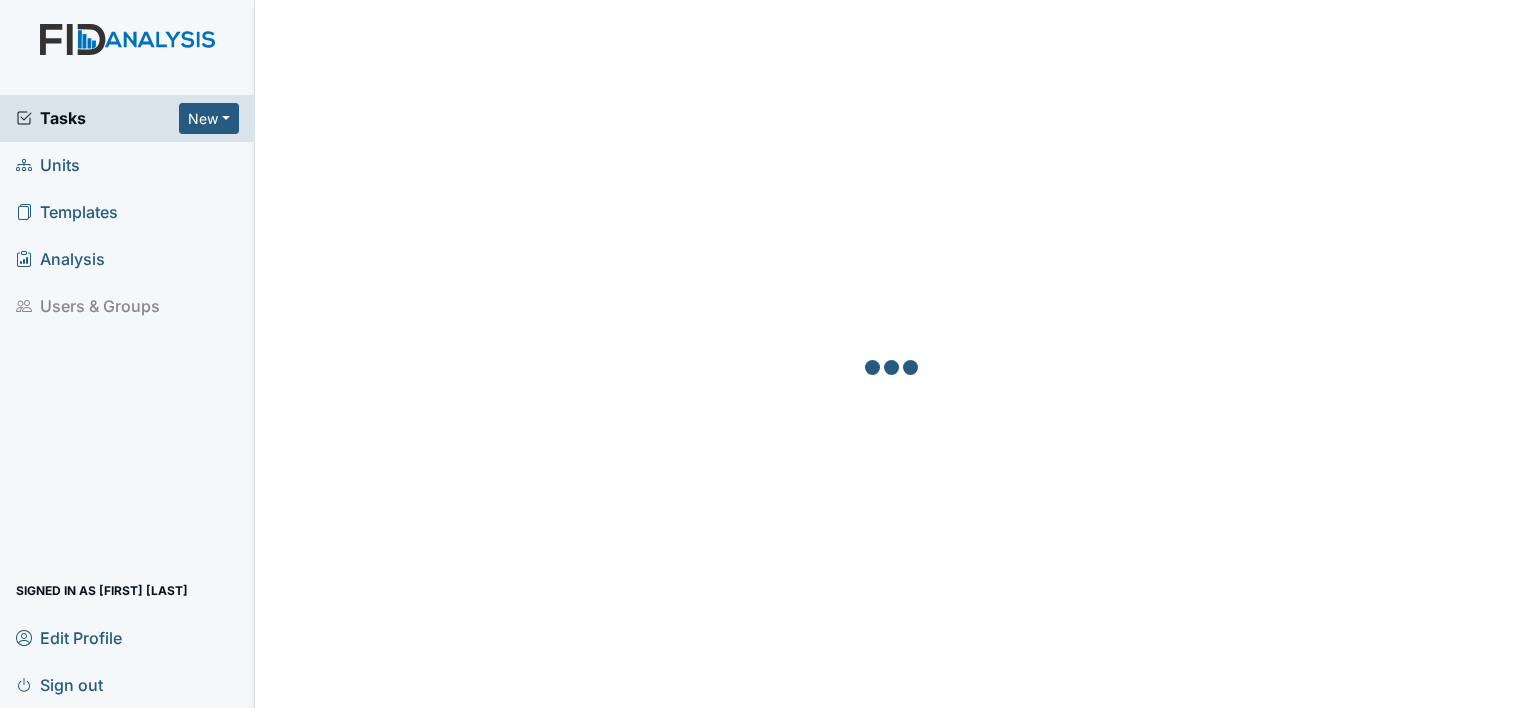 scroll, scrollTop: 0, scrollLeft: 0, axis: both 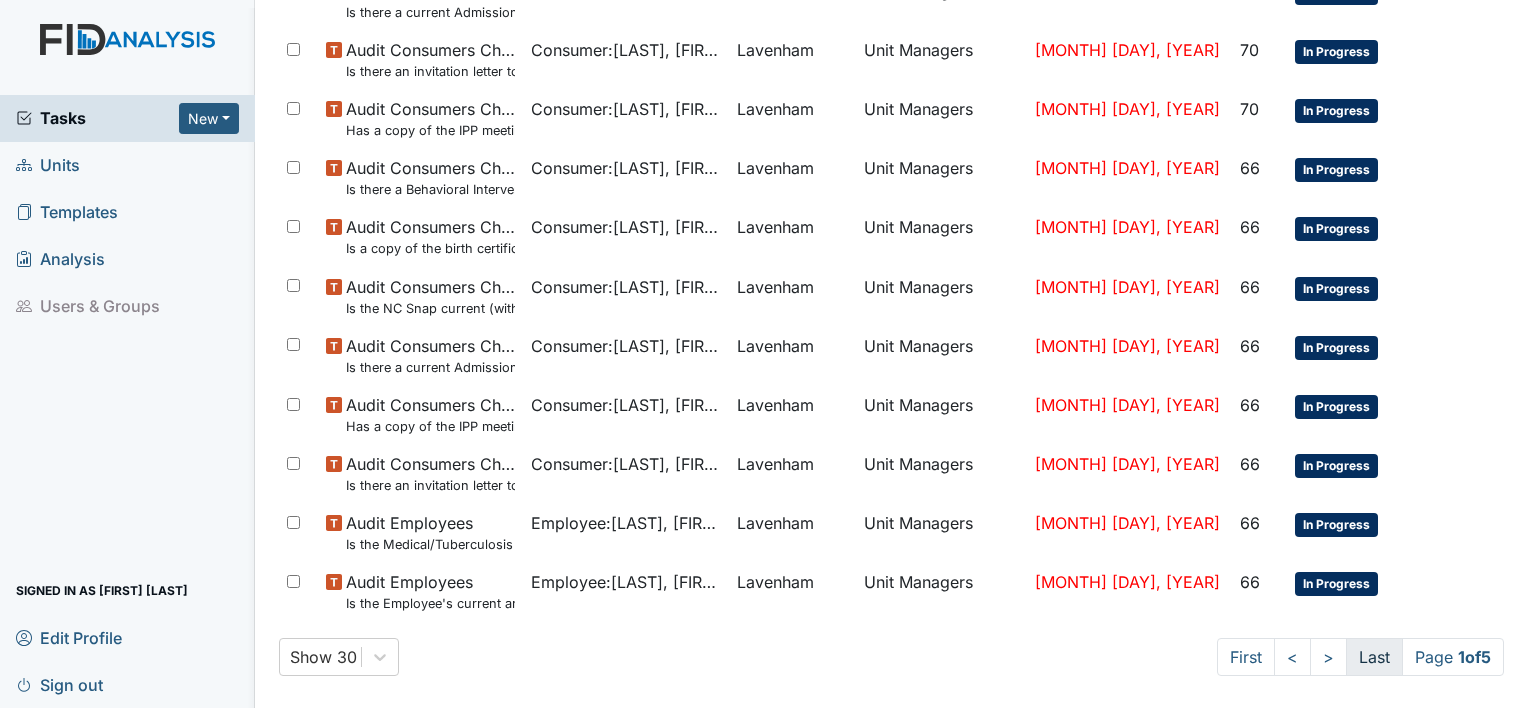 click on "Last" at bounding box center [1374, 657] 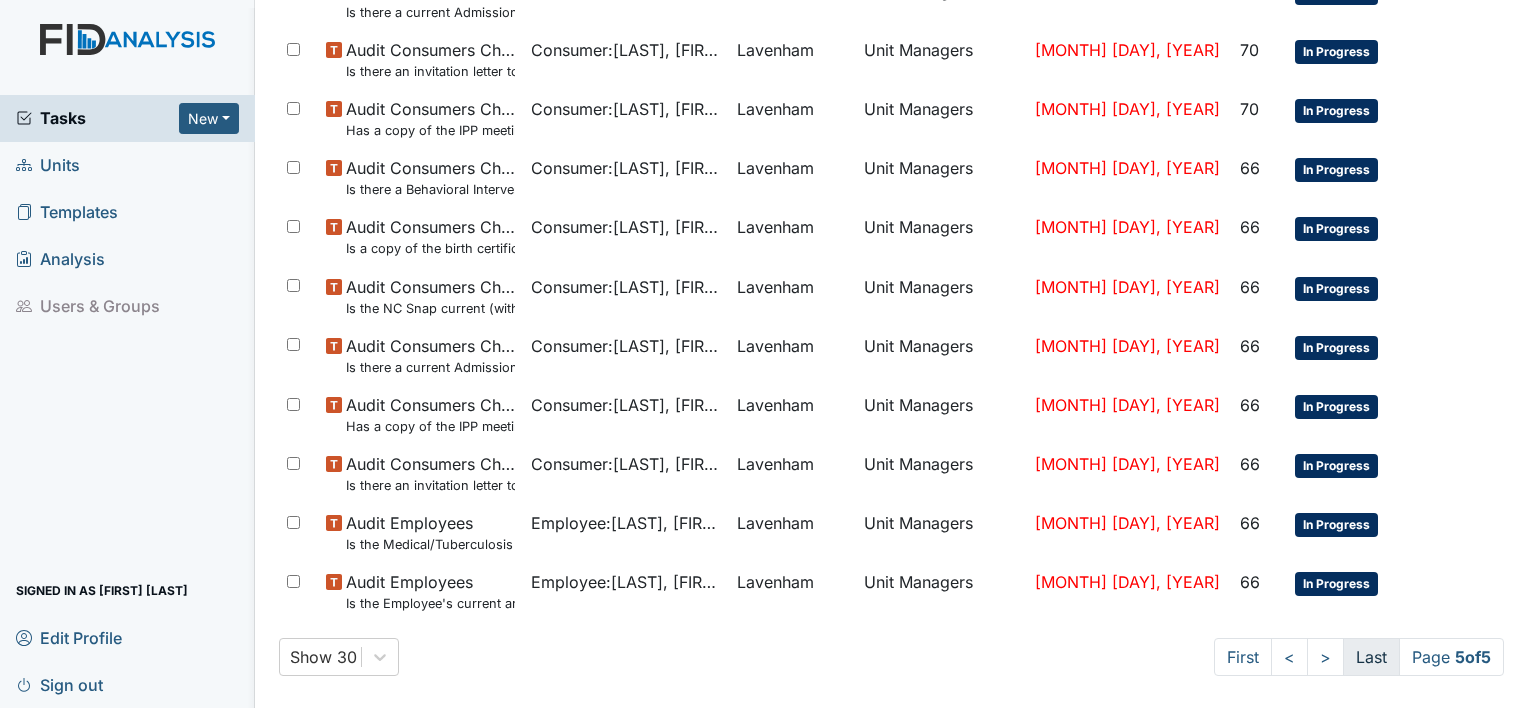 scroll, scrollTop: 254, scrollLeft: 0, axis: vertical 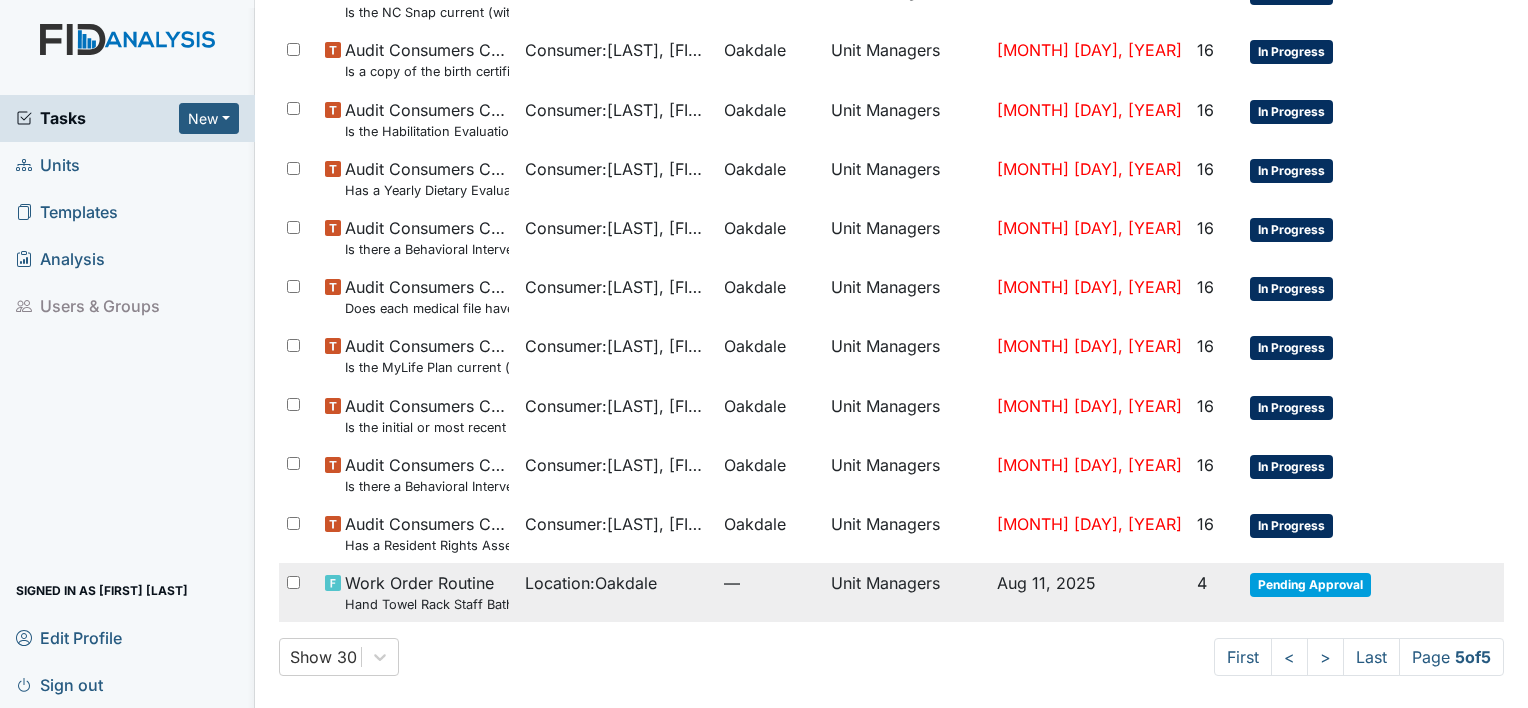 click on "Location : [CITY]" at bounding box center (591, 583) 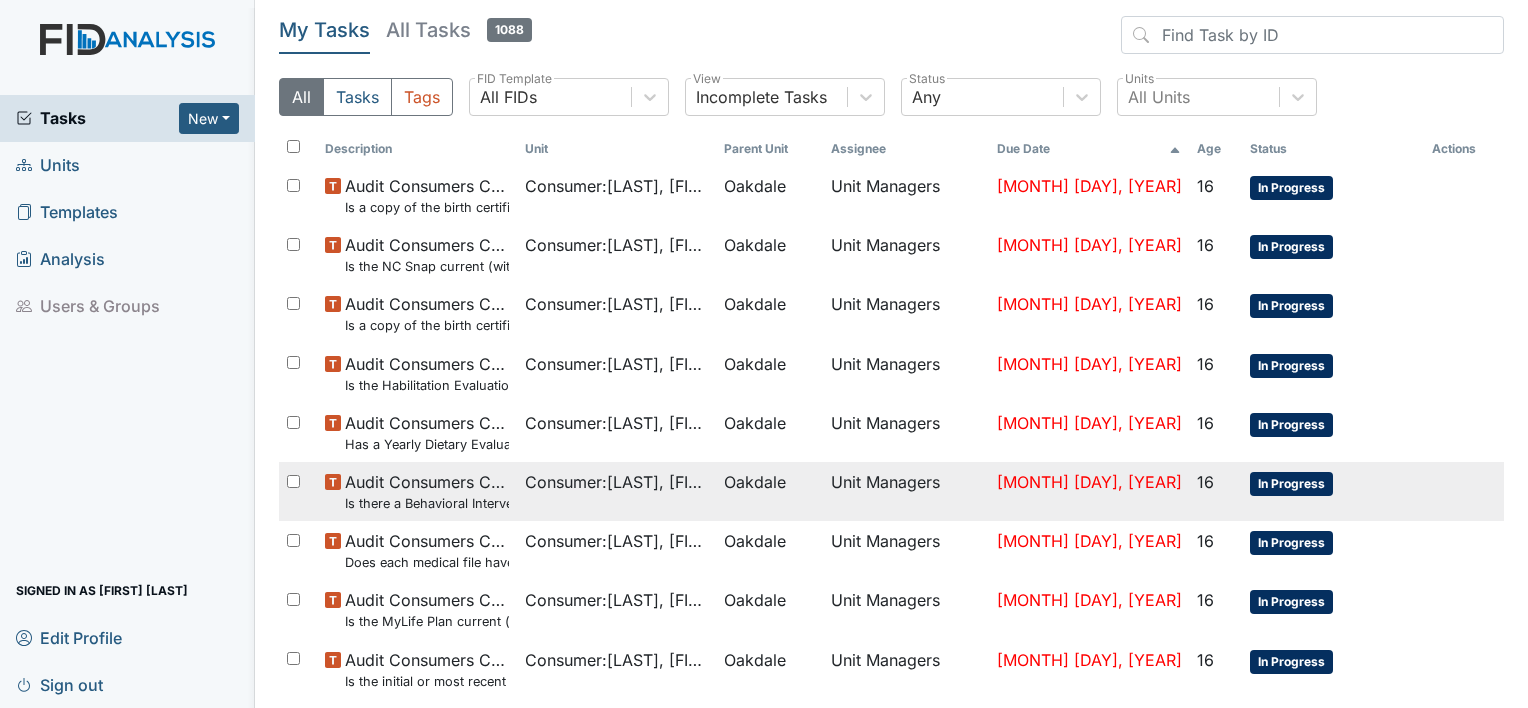 scroll, scrollTop: 254, scrollLeft: 0, axis: vertical 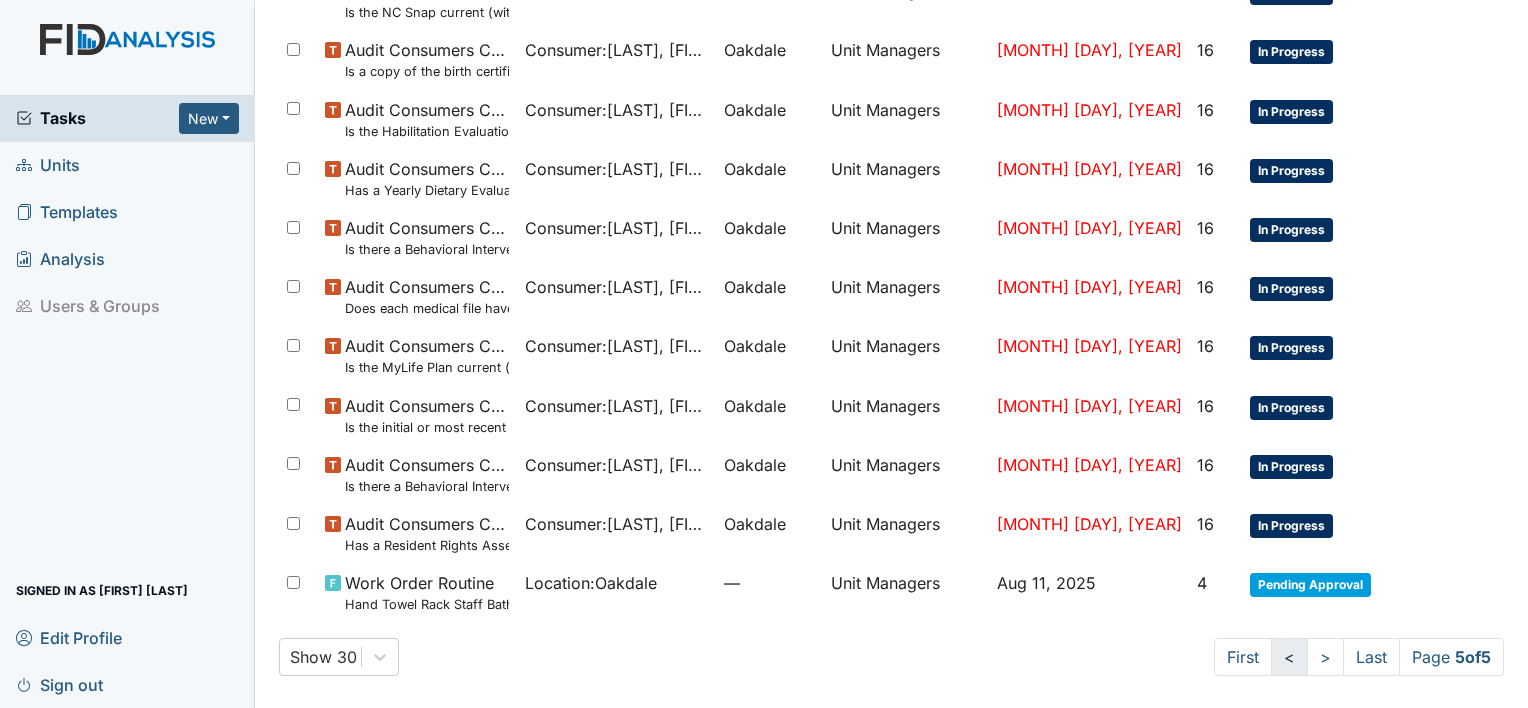 click on "<" at bounding box center [1289, 657] 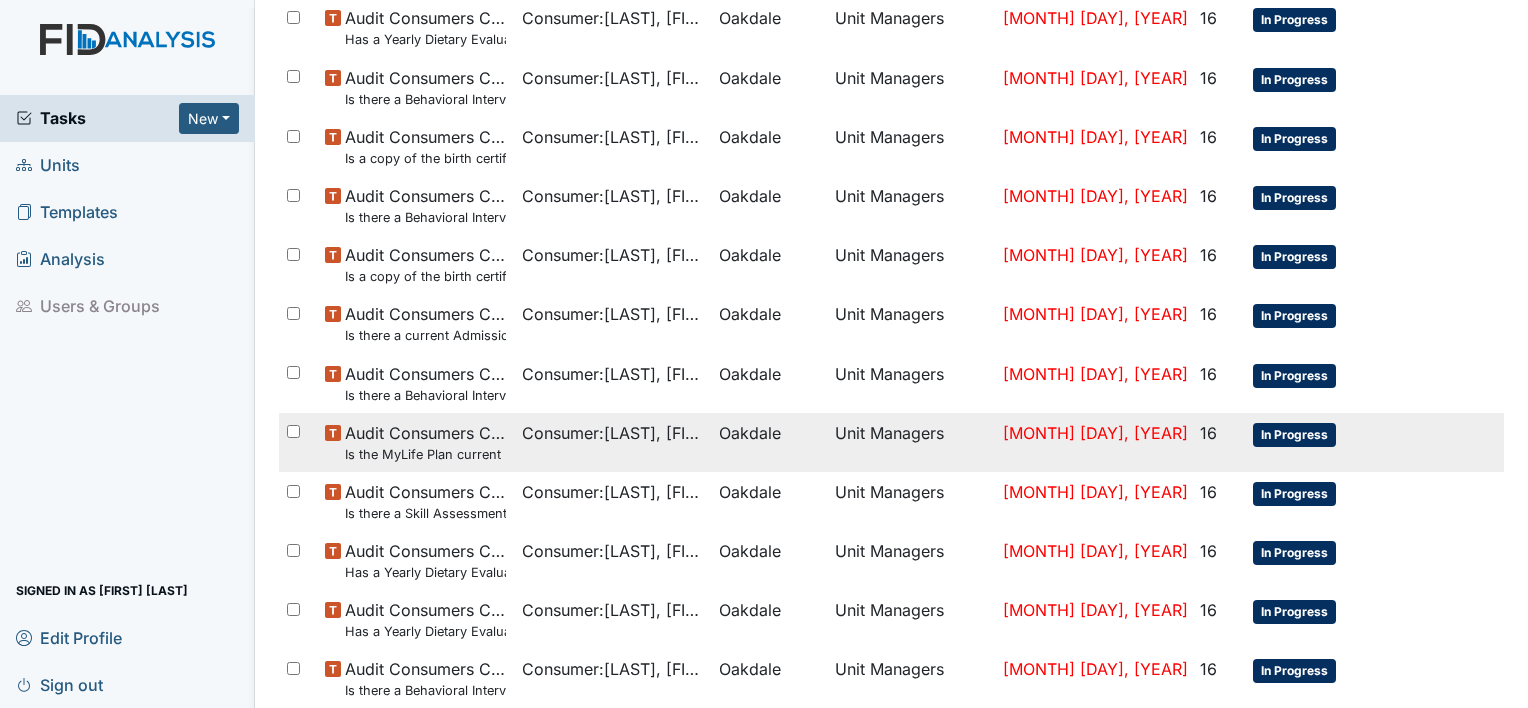 scroll, scrollTop: 1320, scrollLeft: 0, axis: vertical 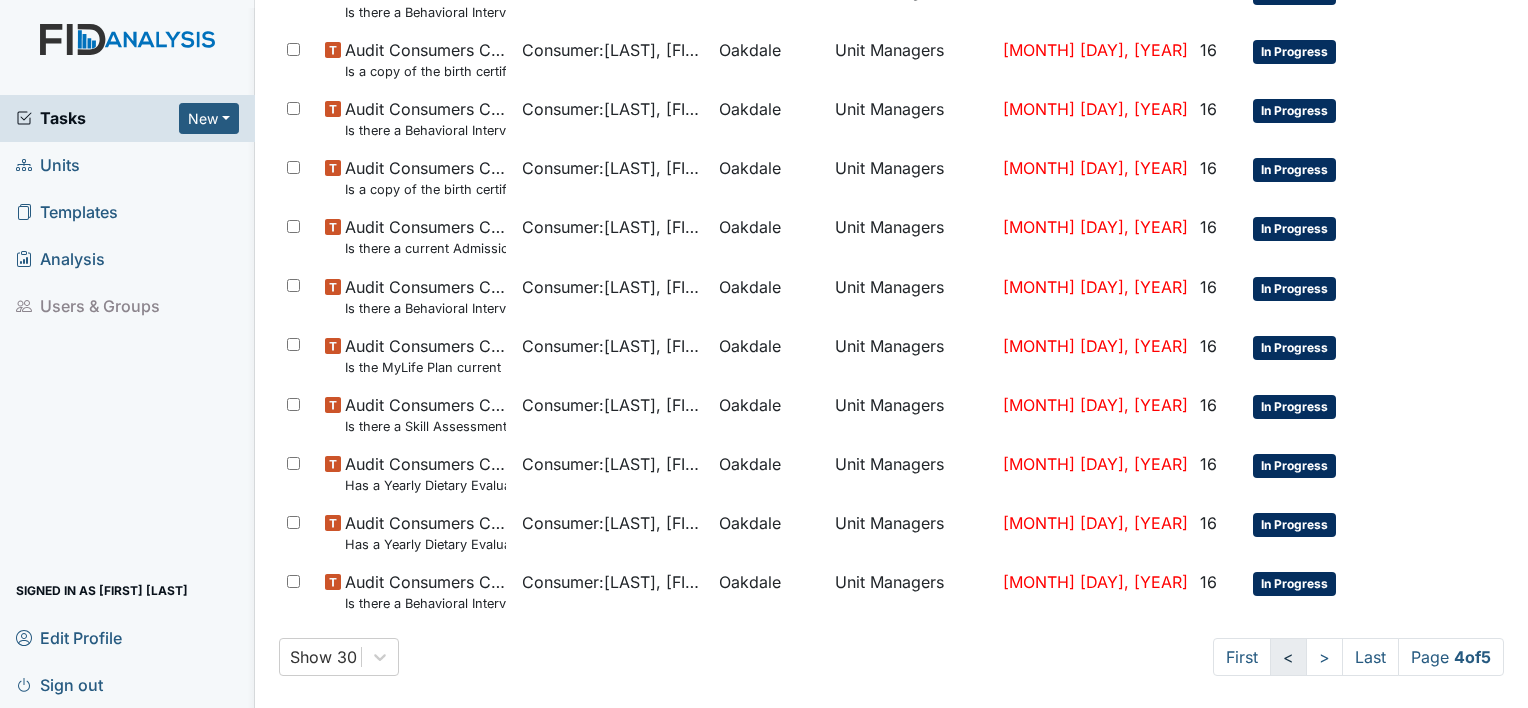click on "<" at bounding box center (1288, 657) 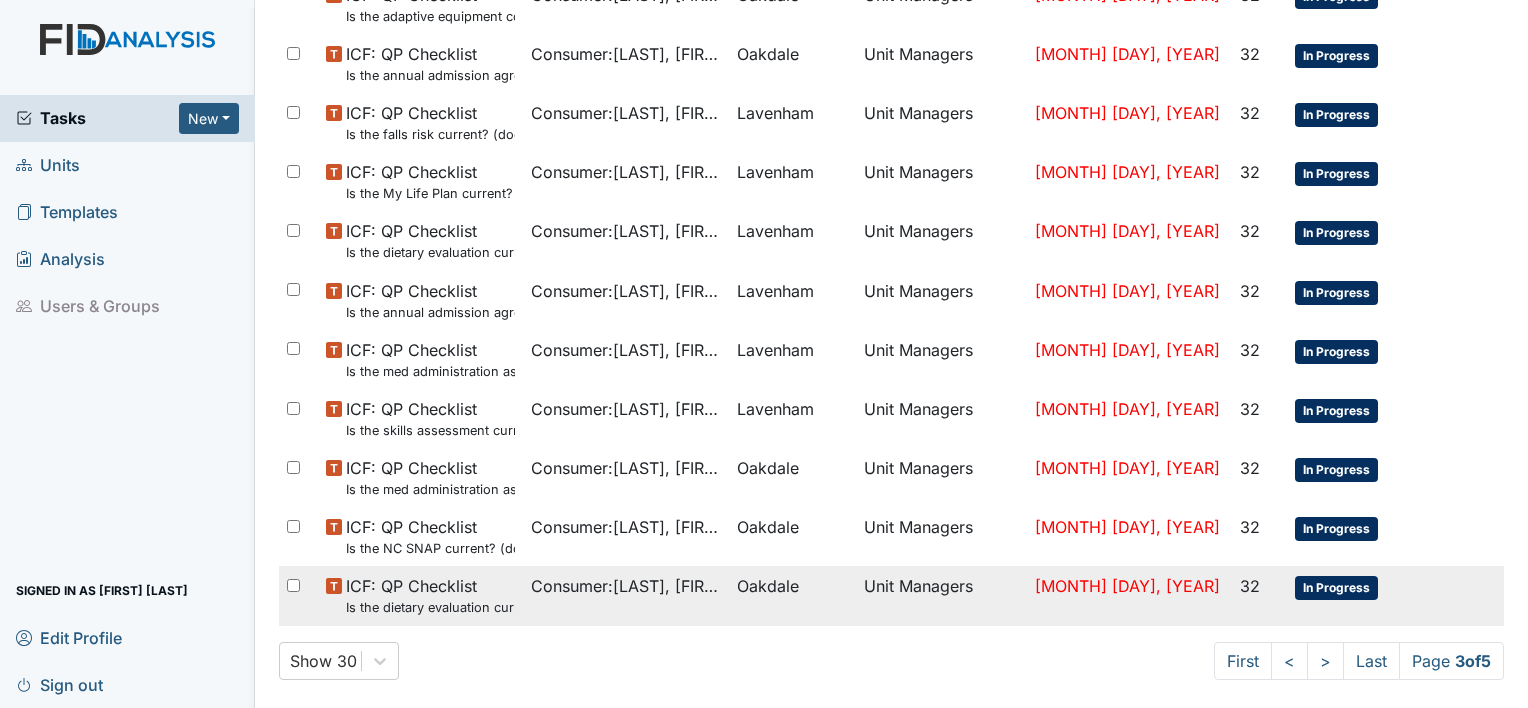 scroll, scrollTop: 1320, scrollLeft: 0, axis: vertical 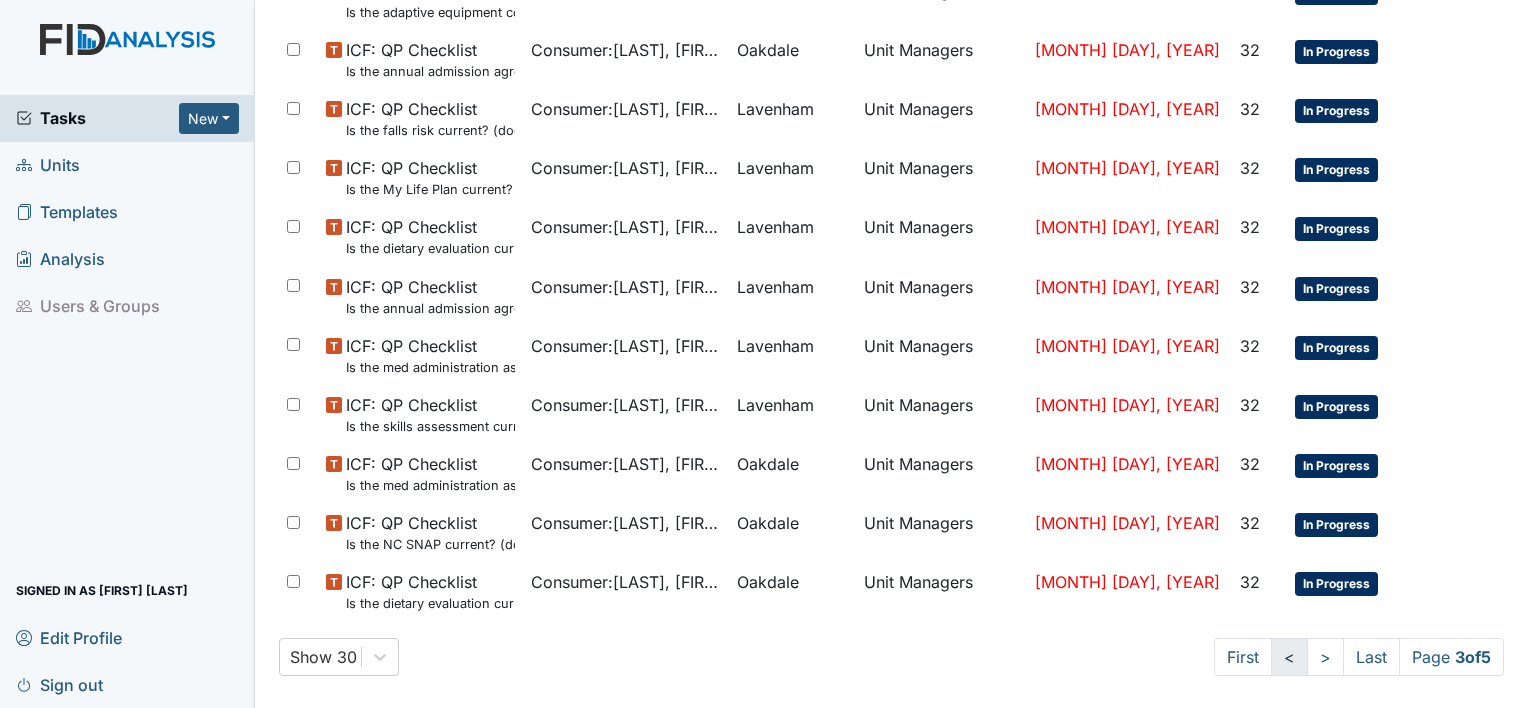 click on "<" at bounding box center (1289, 657) 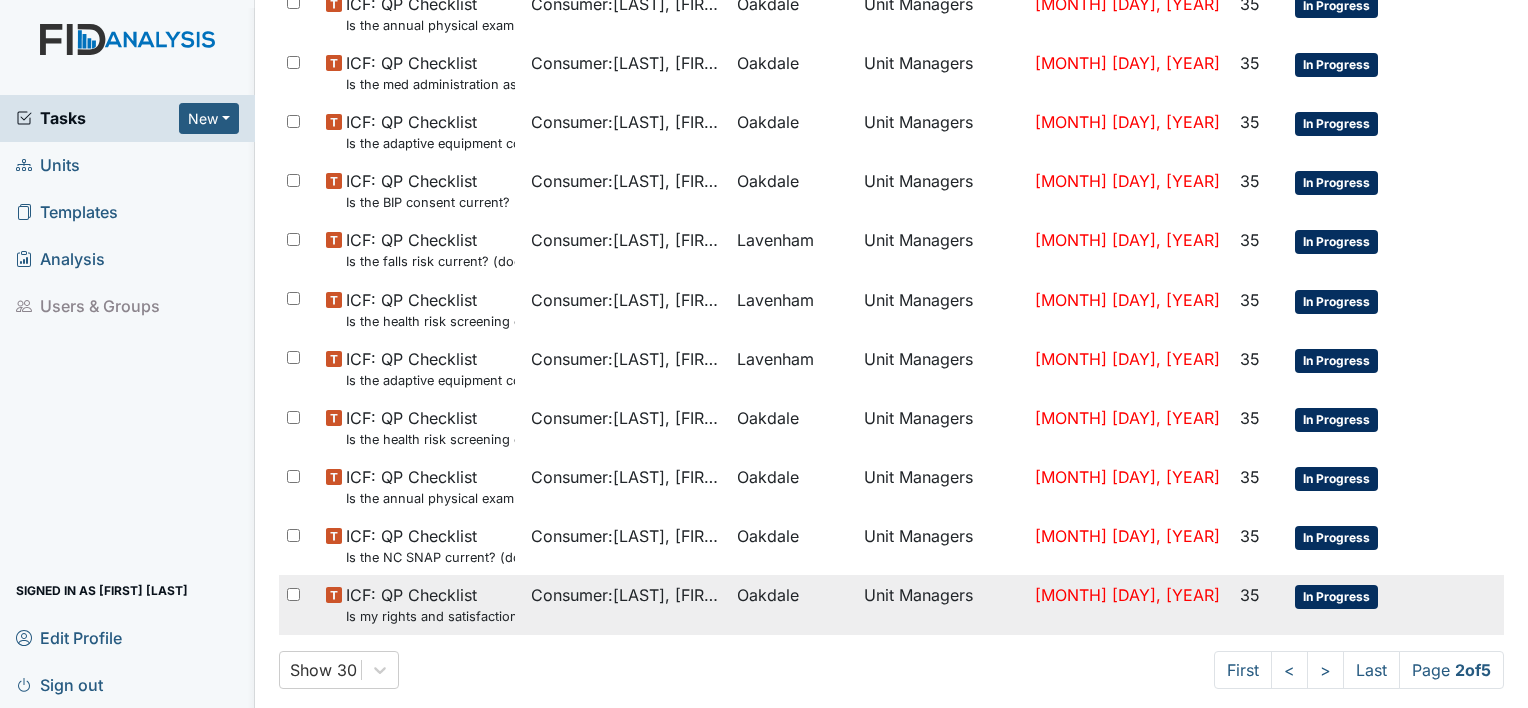 scroll, scrollTop: 1320, scrollLeft: 0, axis: vertical 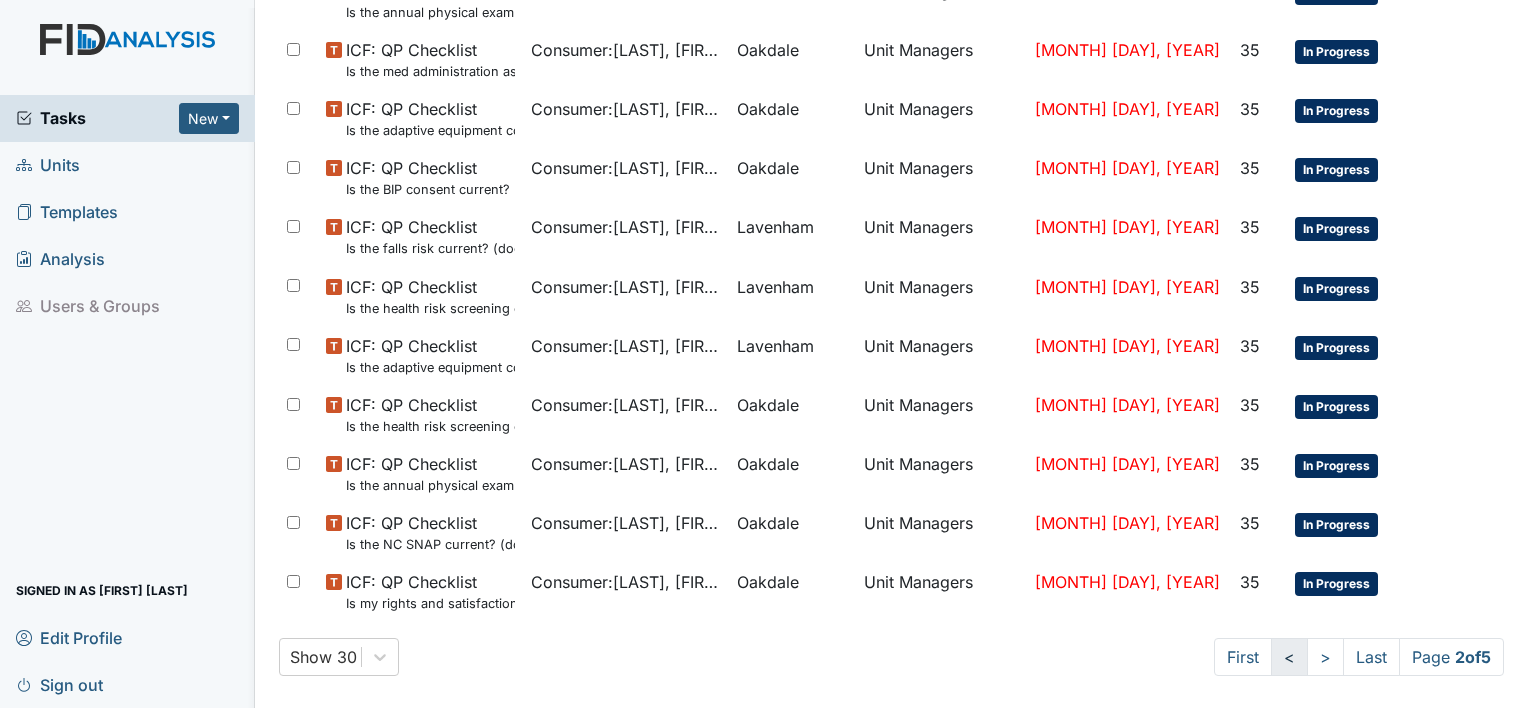 click on "<" at bounding box center [1289, 657] 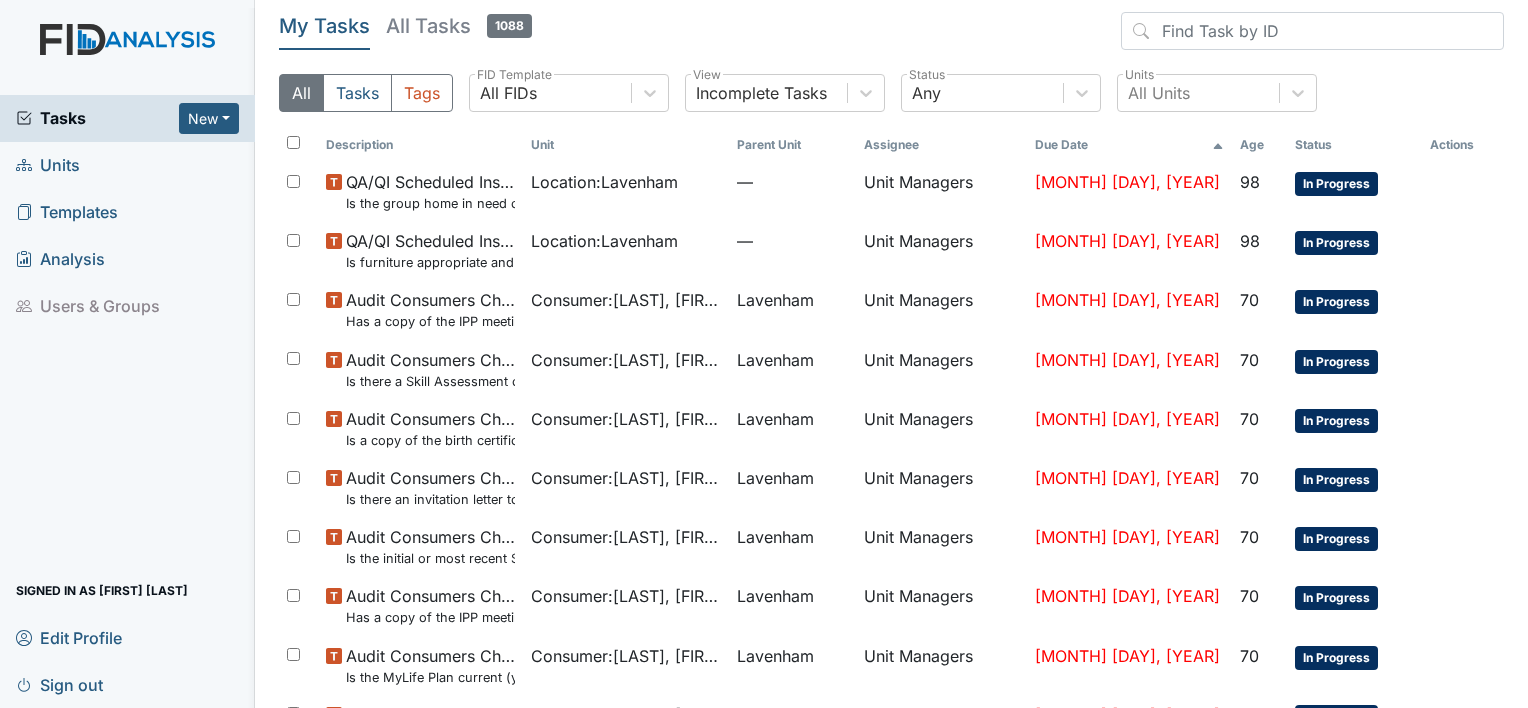 scroll, scrollTop: 0, scrollLeft: 0, axis: both 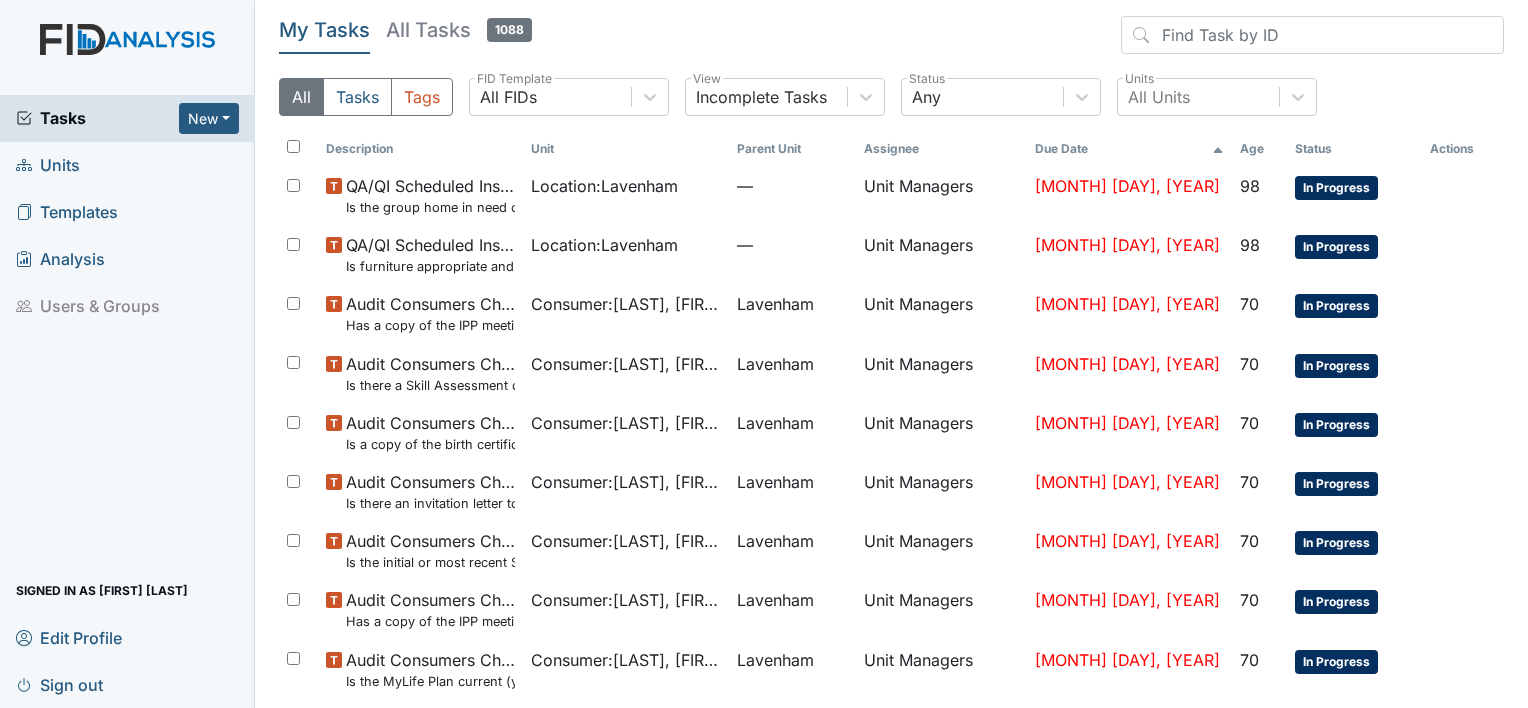 click on "Units" at bounding box center [127, 165] 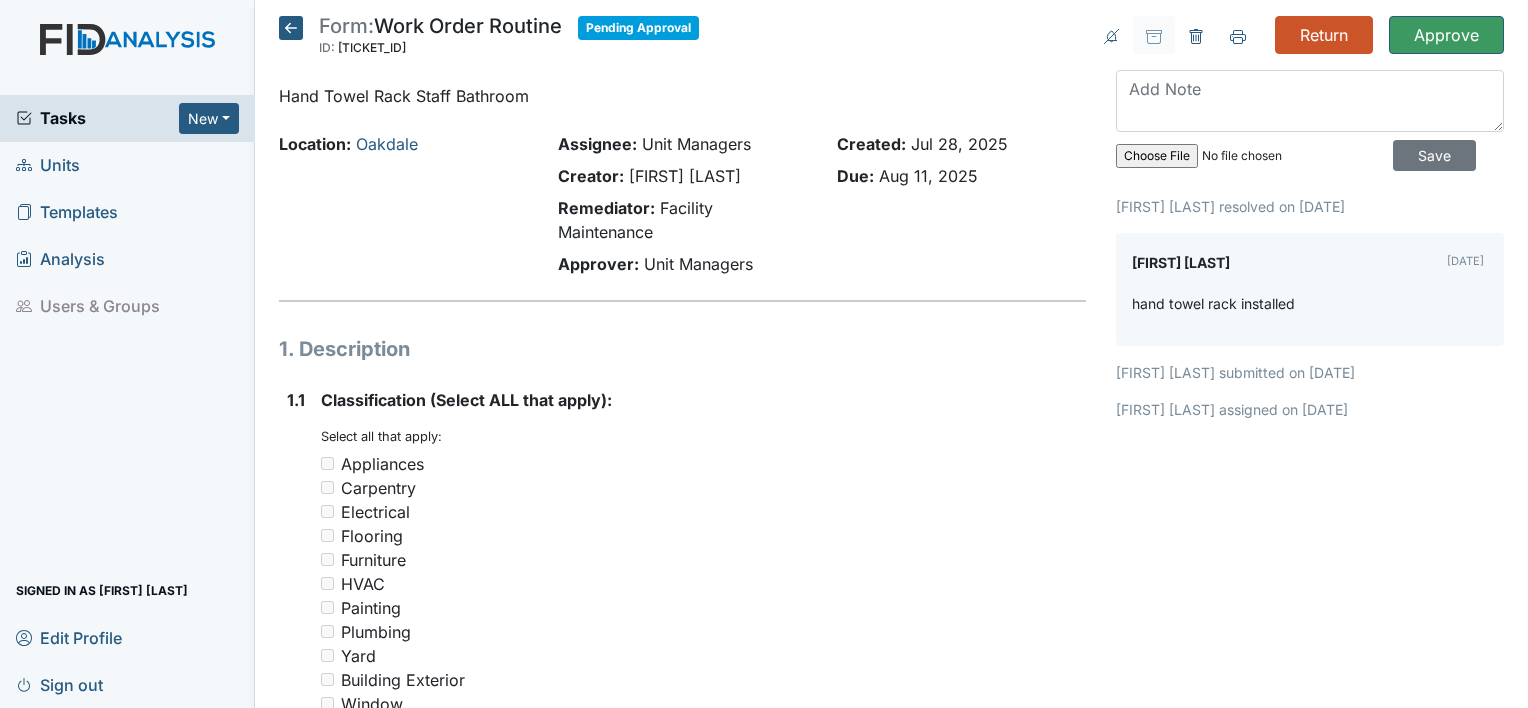 scroll, scrollTop: 0, scrollLeft: 0, axis: both 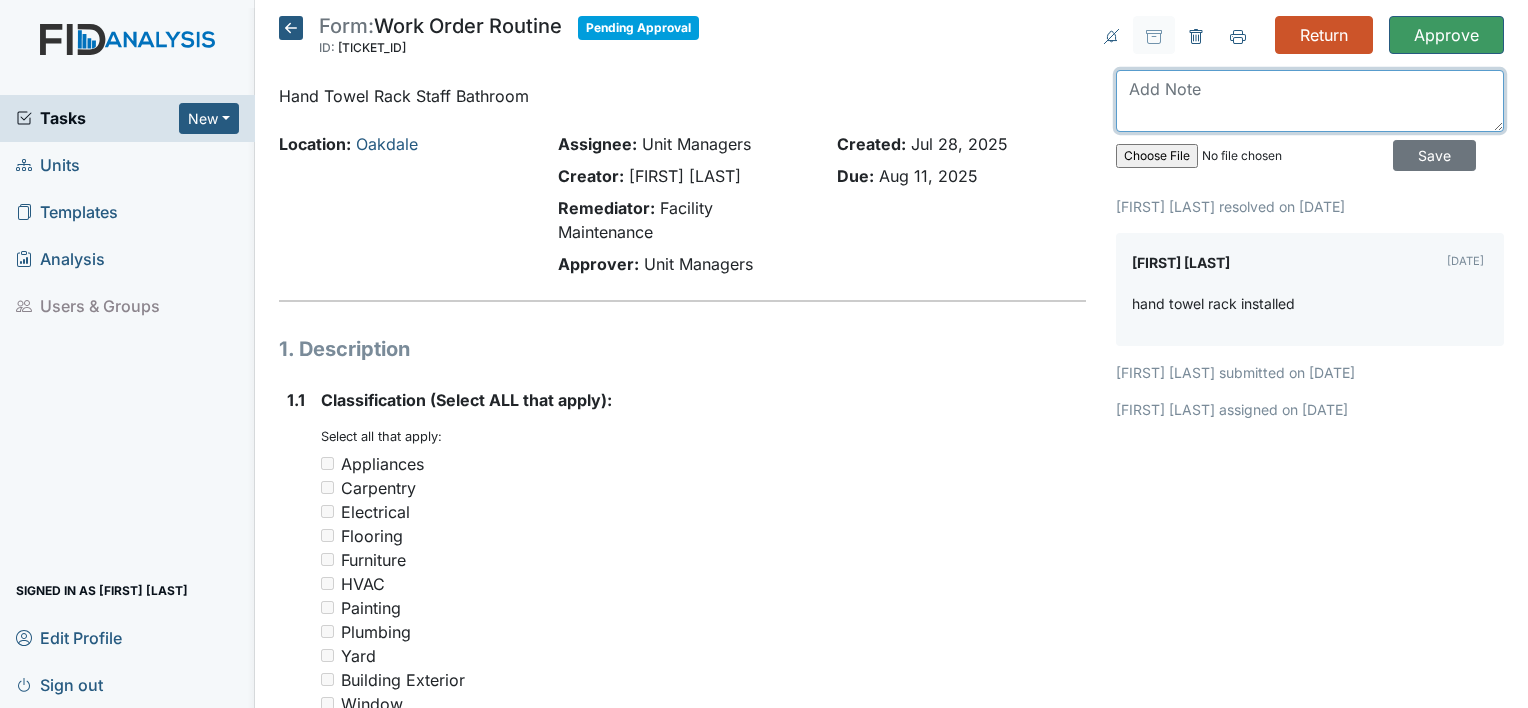 click at bounding box center [1310, 101] 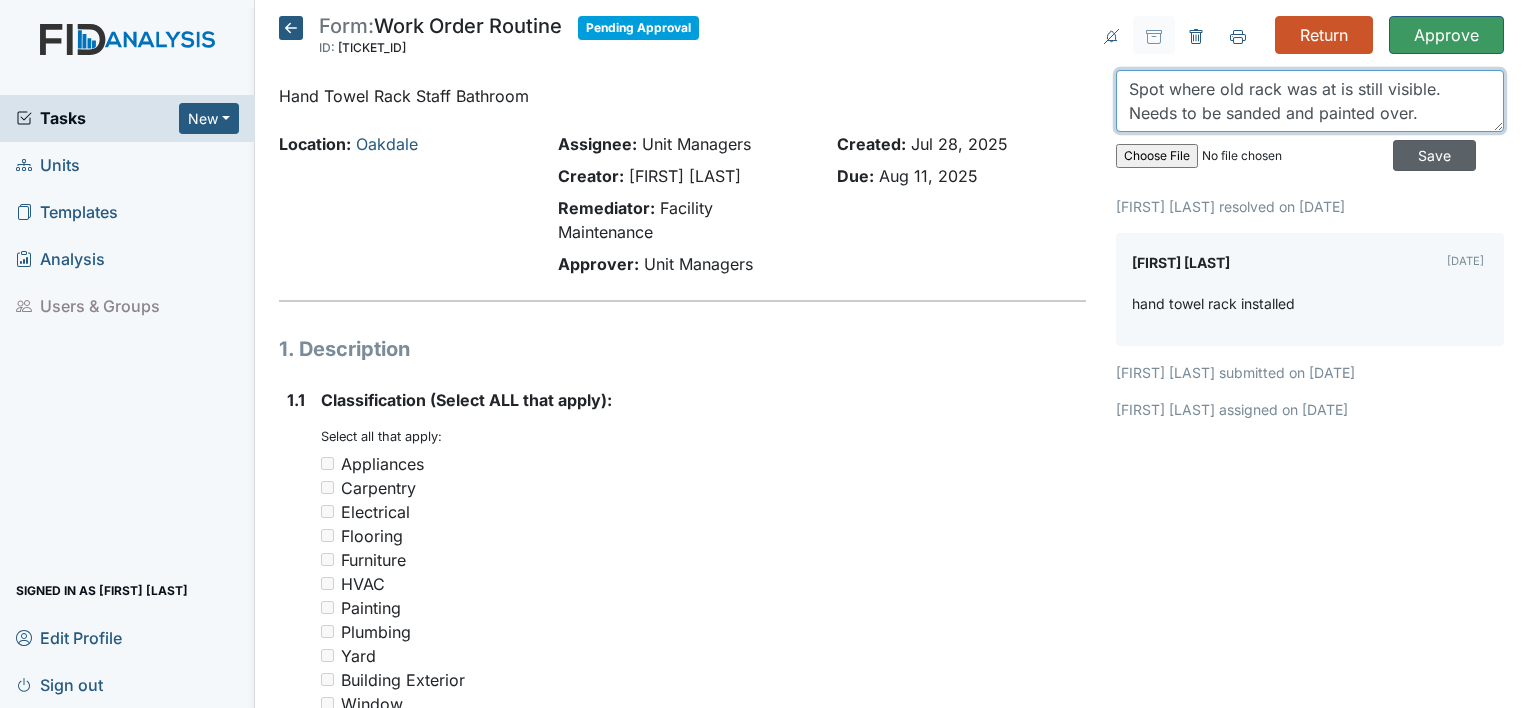 type on "Spot where old rack was at is still visible. Needs to be sanded and painted over." 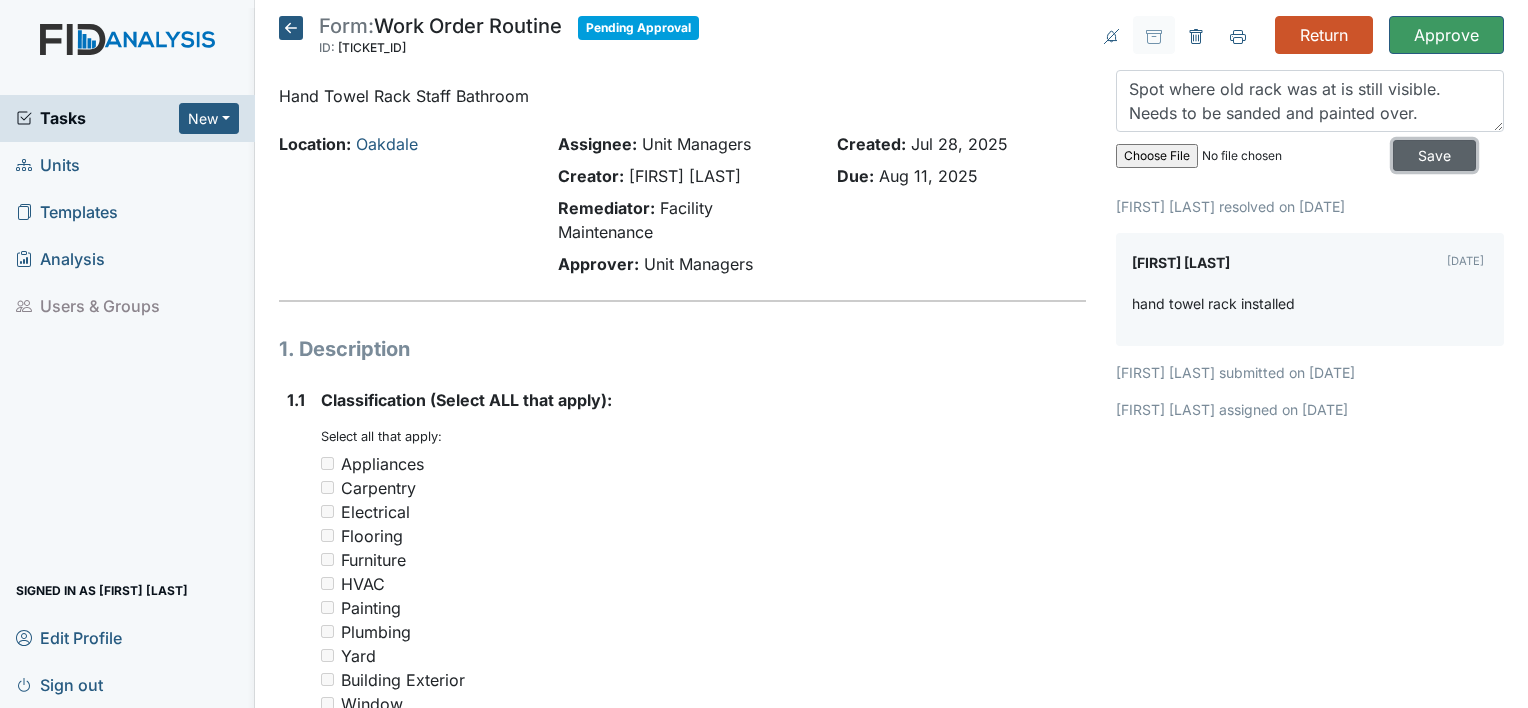 click on "Save" at bounding box center [1434, 155] 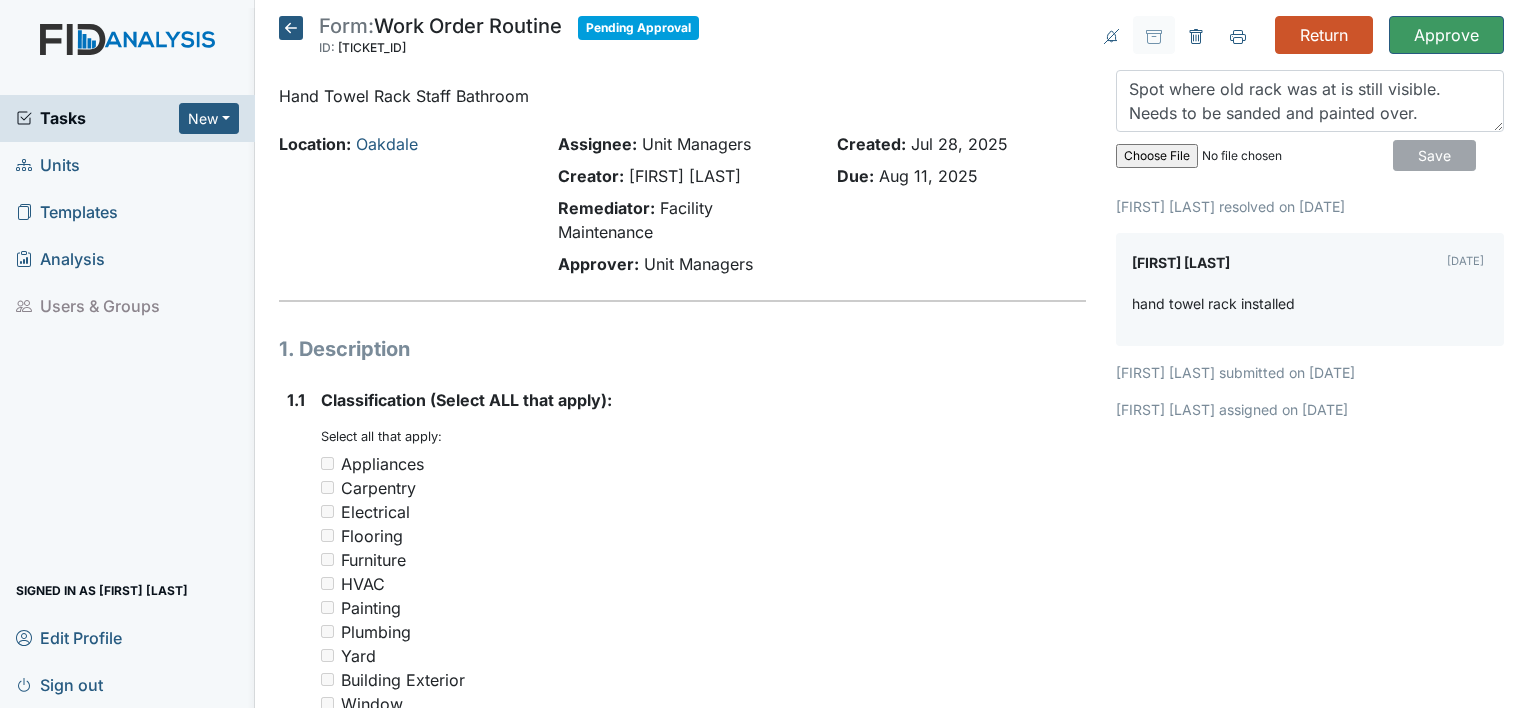 type 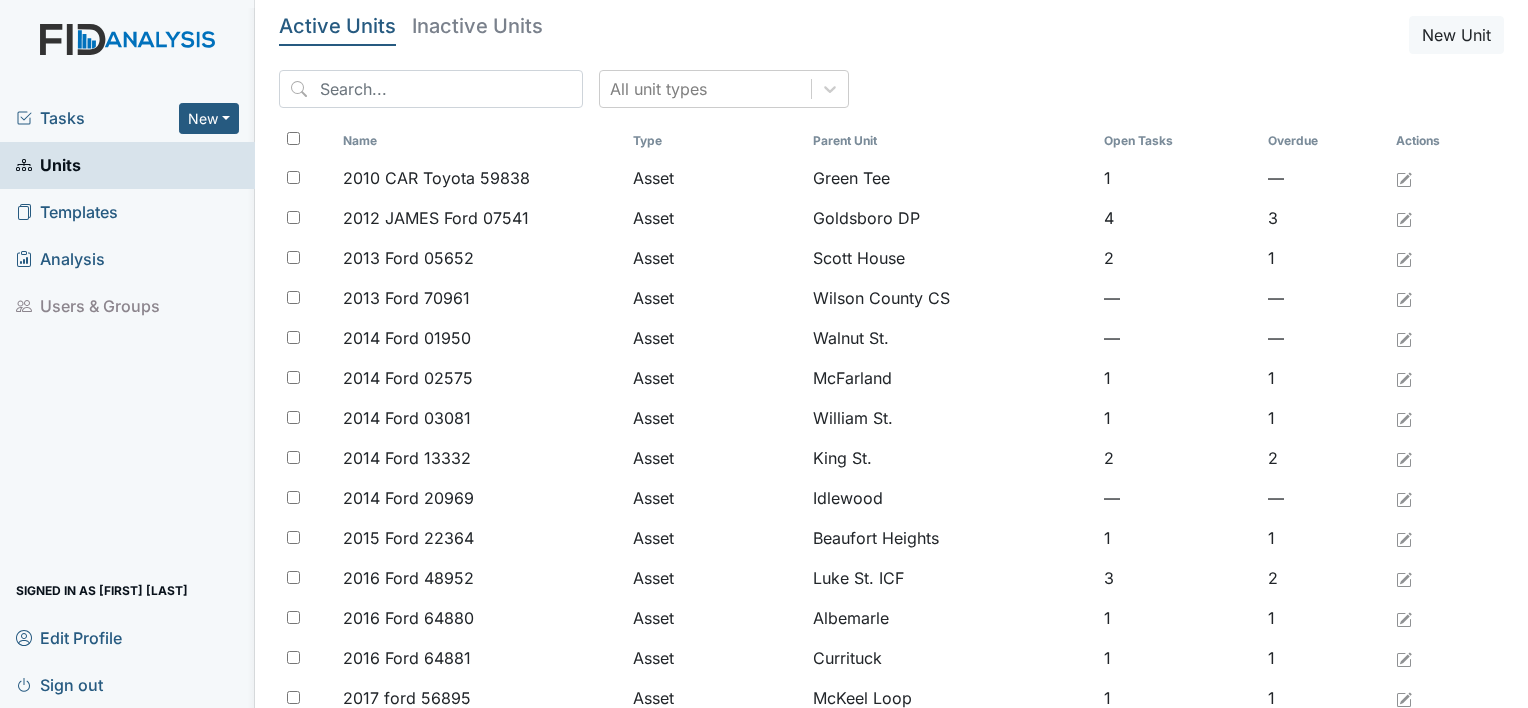 scroll, scrollTop: 0, scrollLeft: 0, axis: both 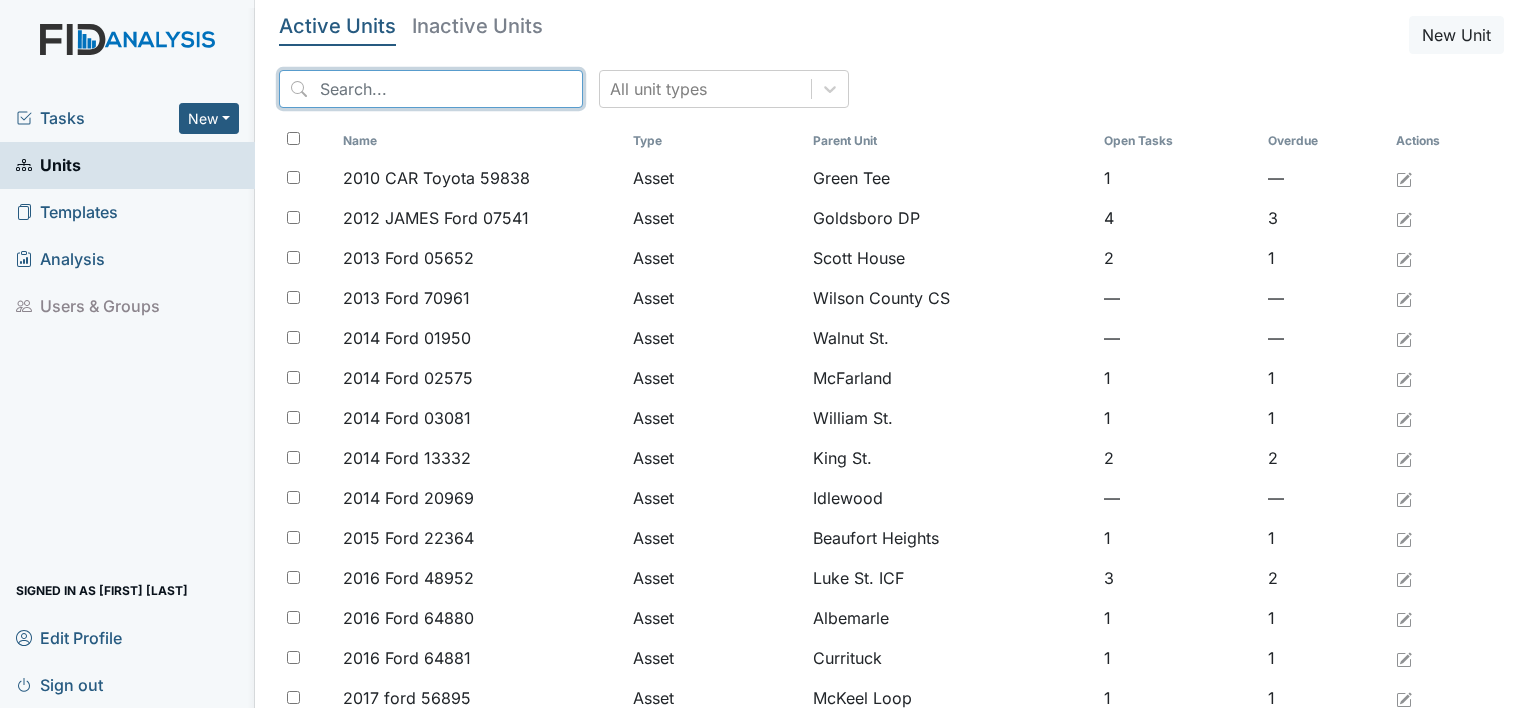 click at bounding box center [431, 89] 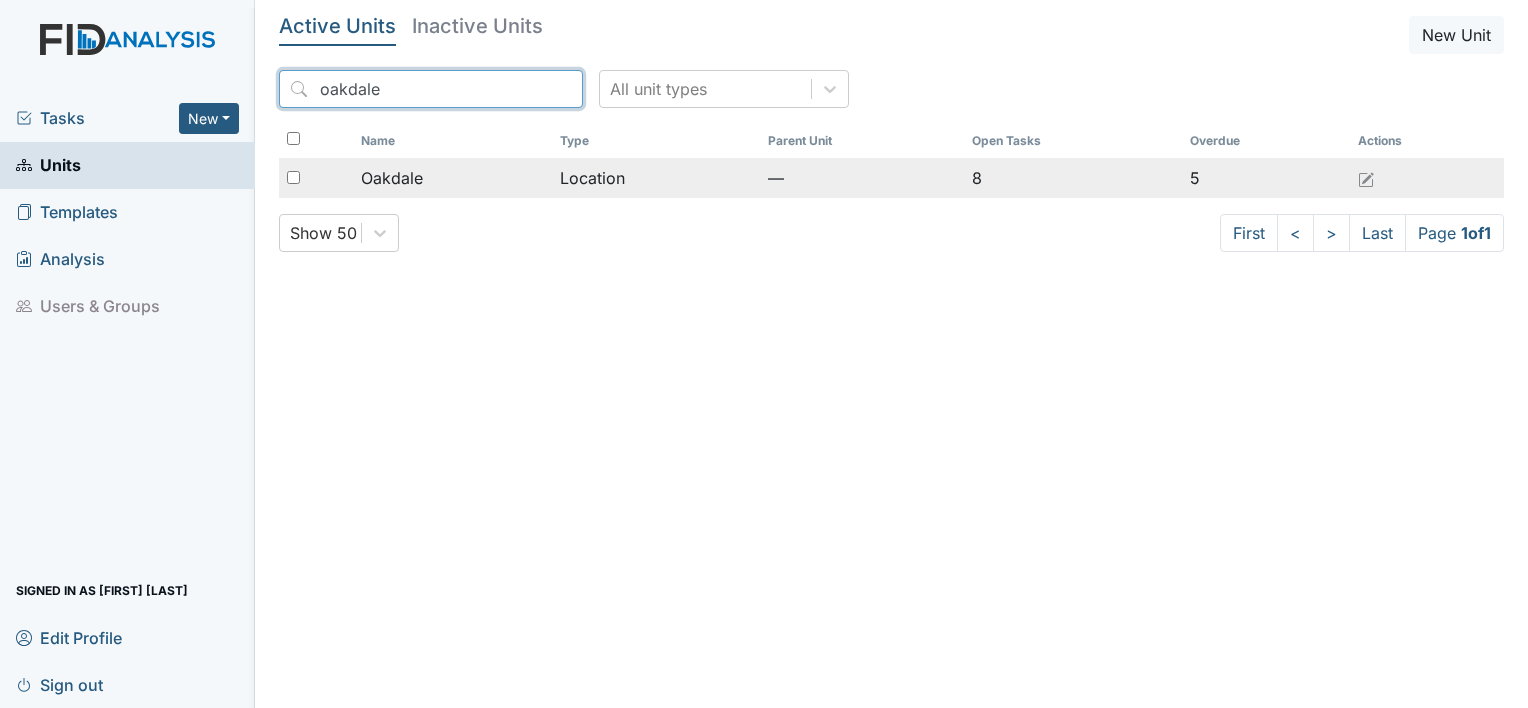 type on "oakdale" 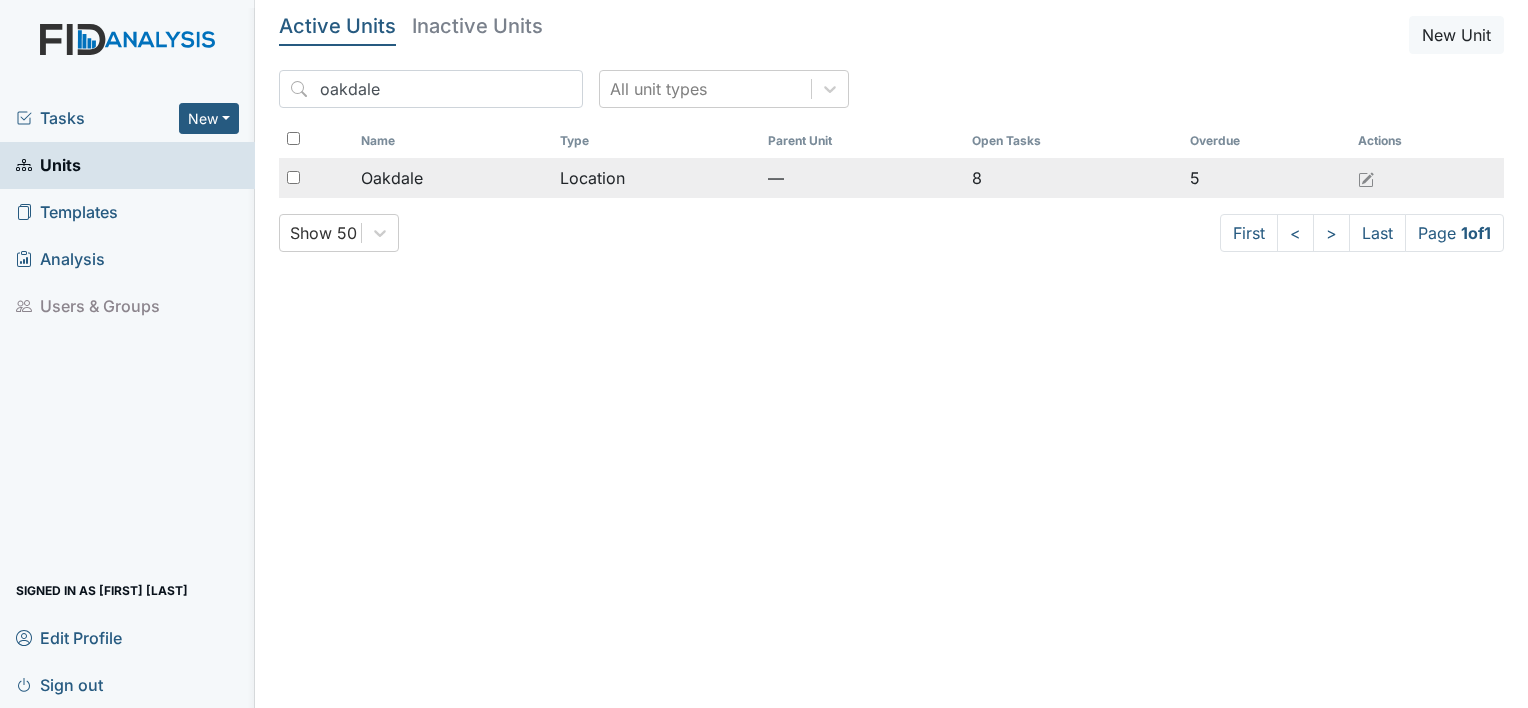 click on "Oakdale" at bounding box center (392, 178) 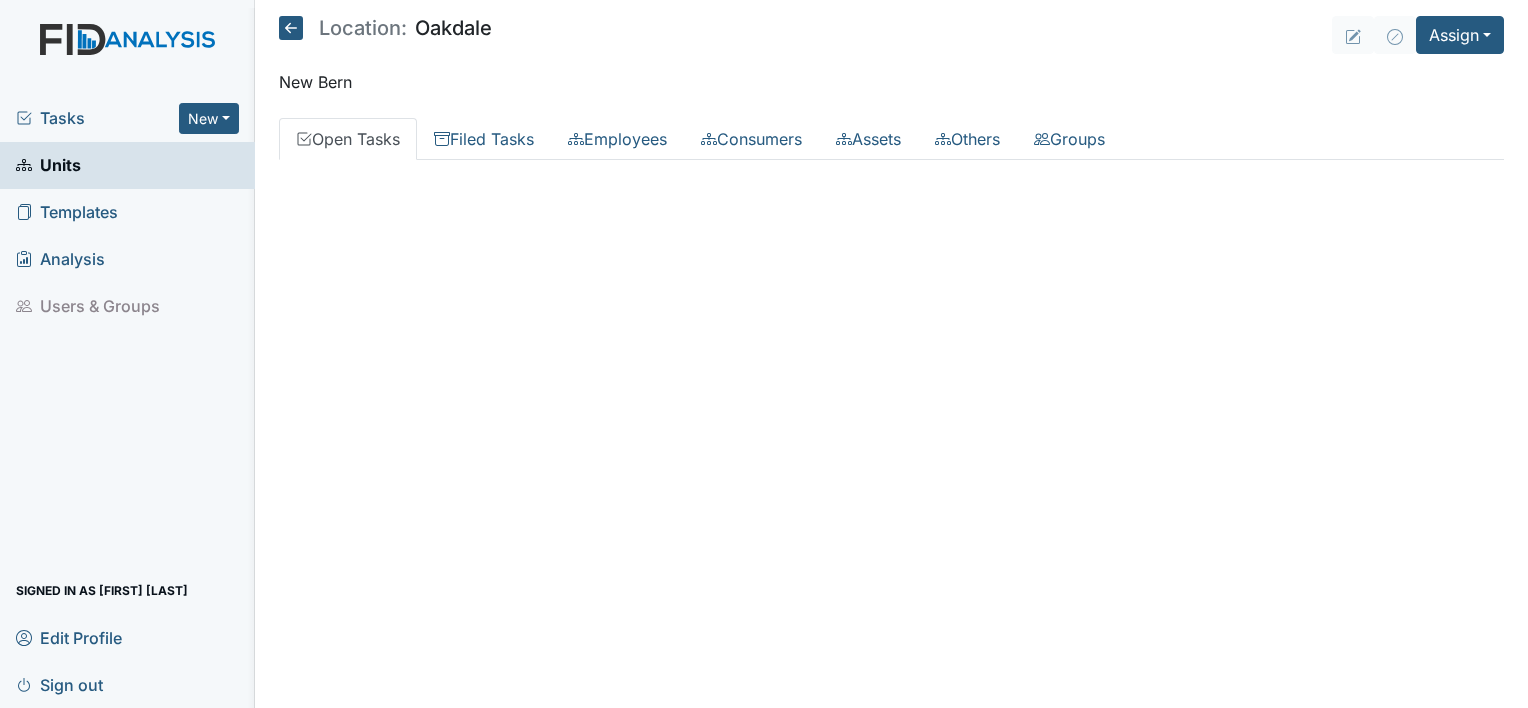 scroll, scrollTop: 0, scrollLeft: 0, axis: both 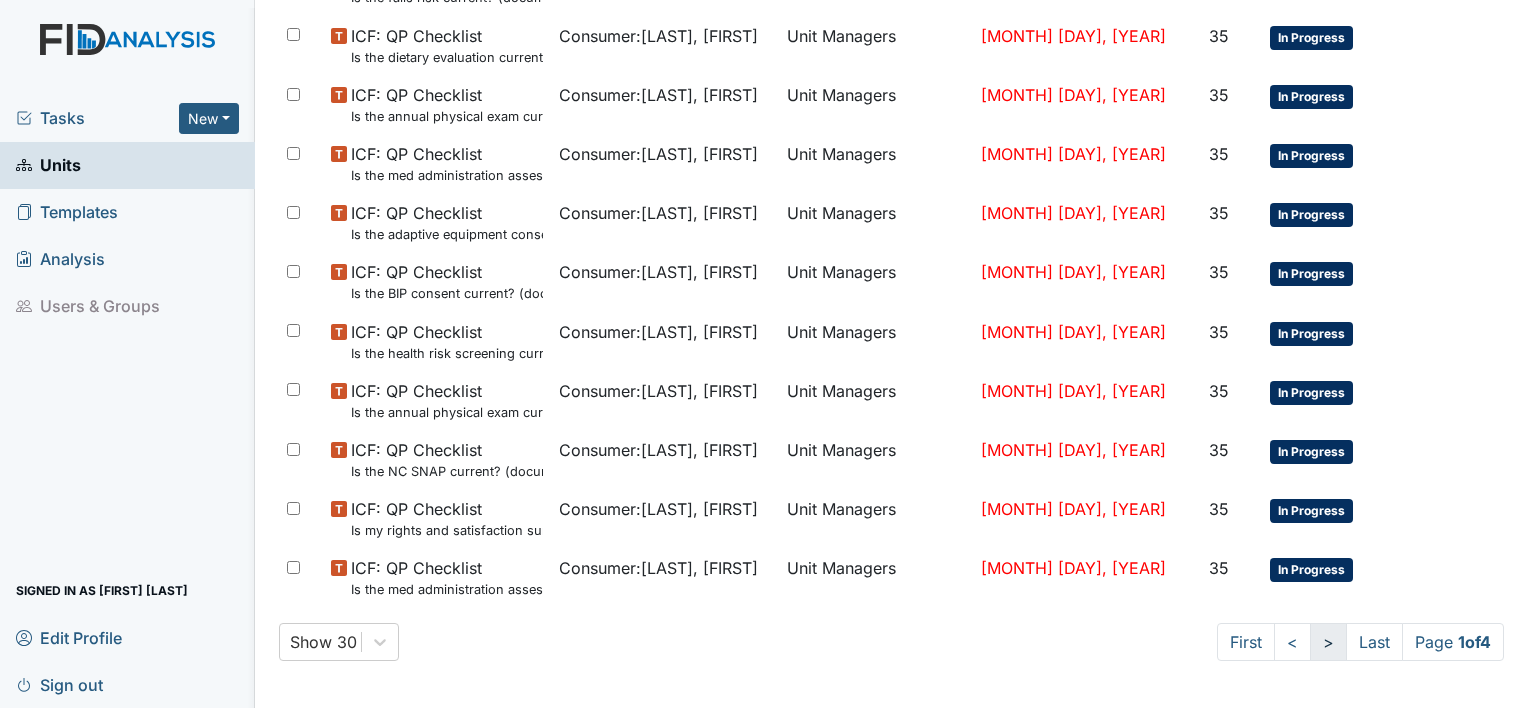 click on ">" at bounding box center (1328, 642) 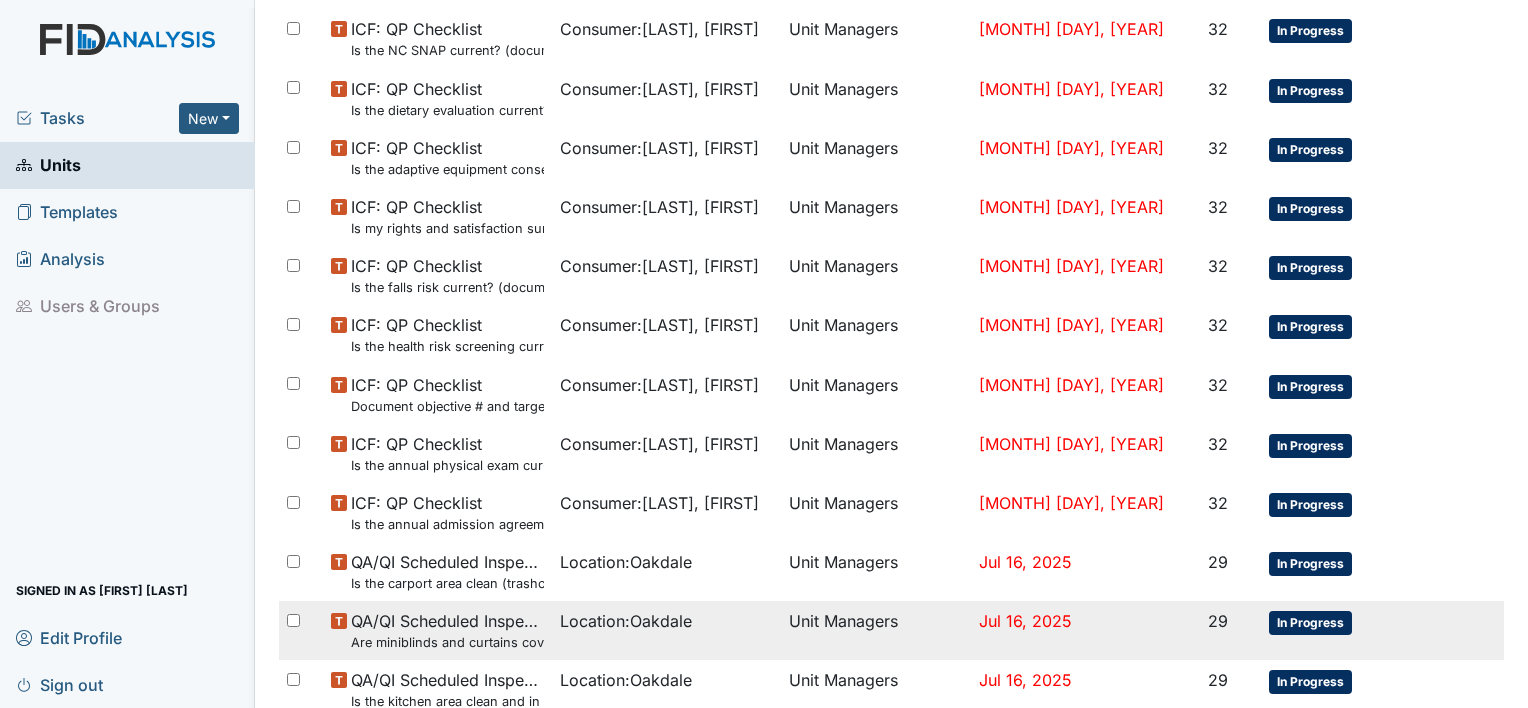 scroll, scrollTop: 1433, scrollLeft: 0, axis: vertical 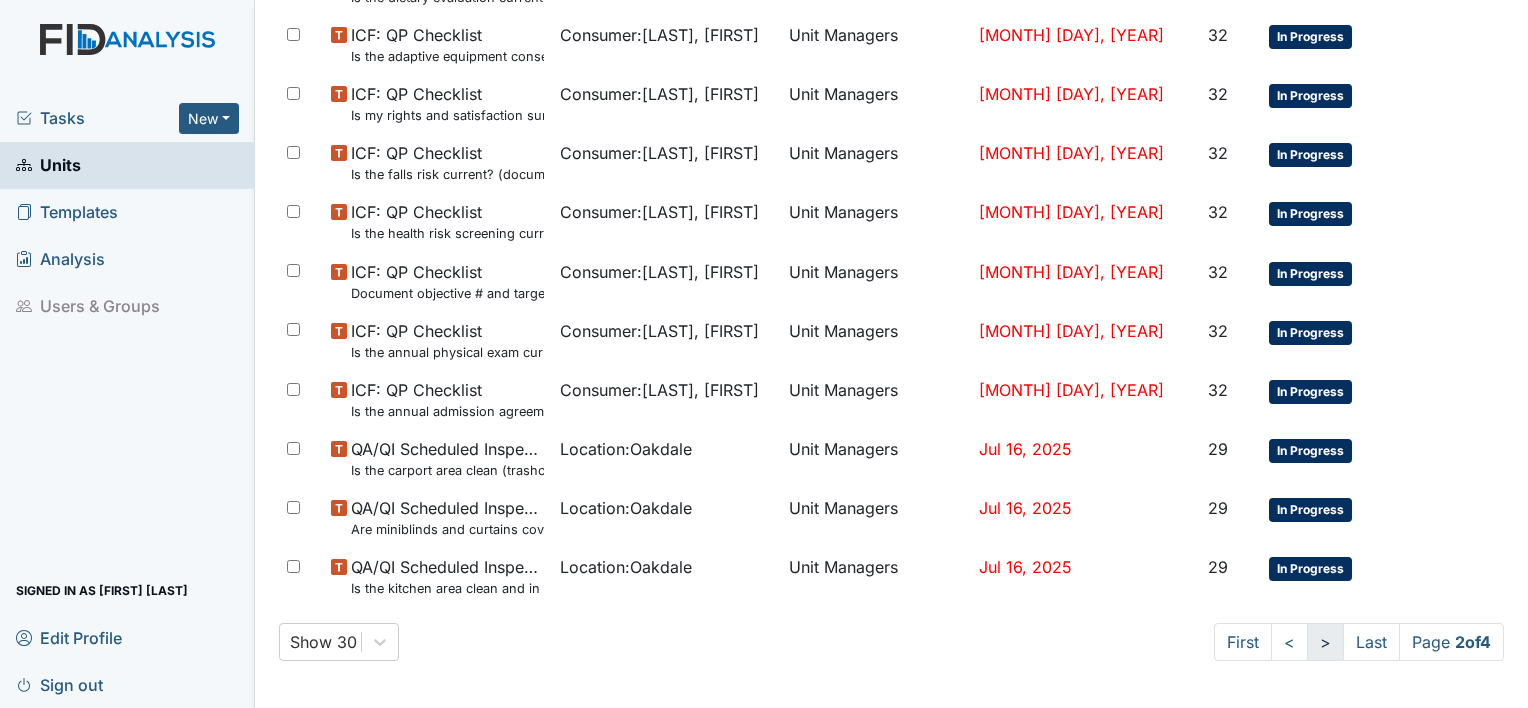 click on ">" at bounding box center [1325, 642] 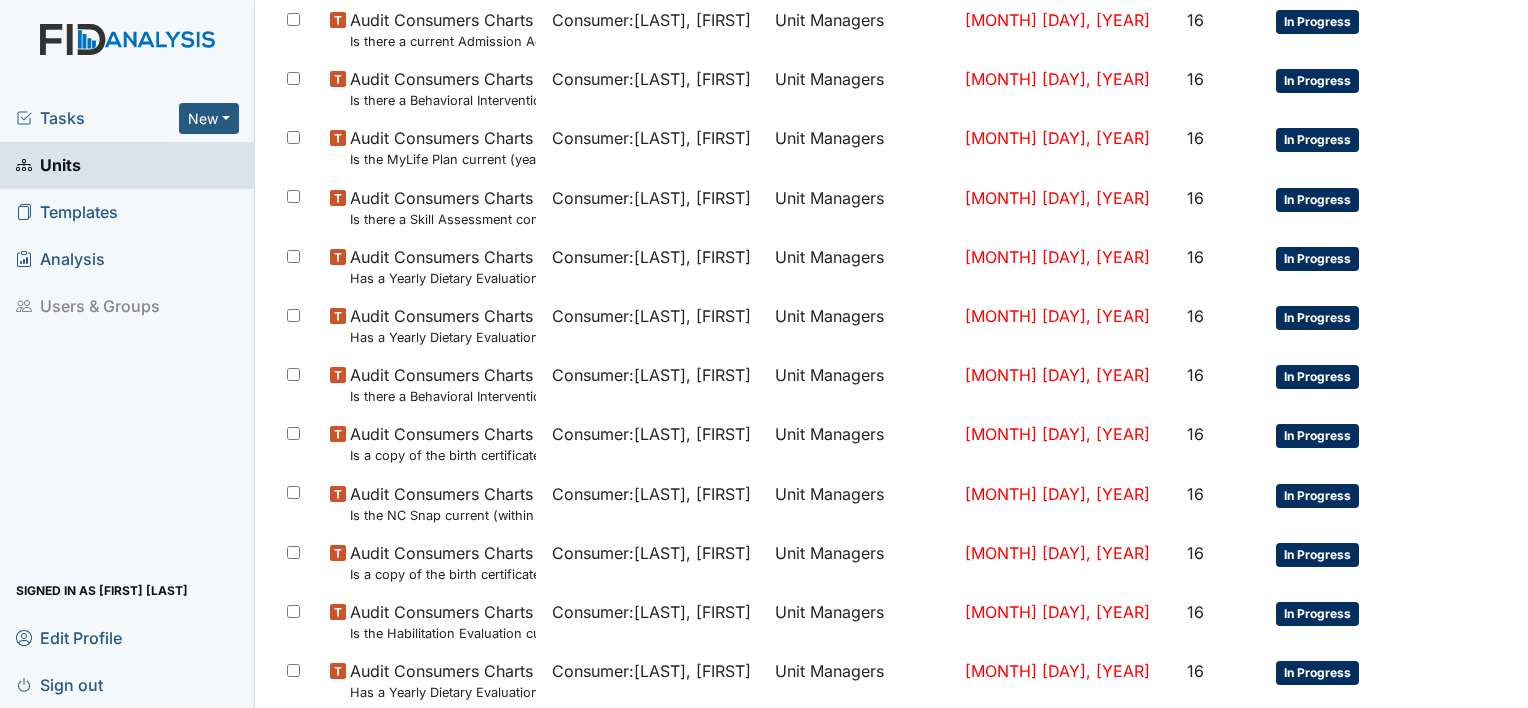 scroll, scrollTop: 1415, scrollLeft: 0, axis: vertical 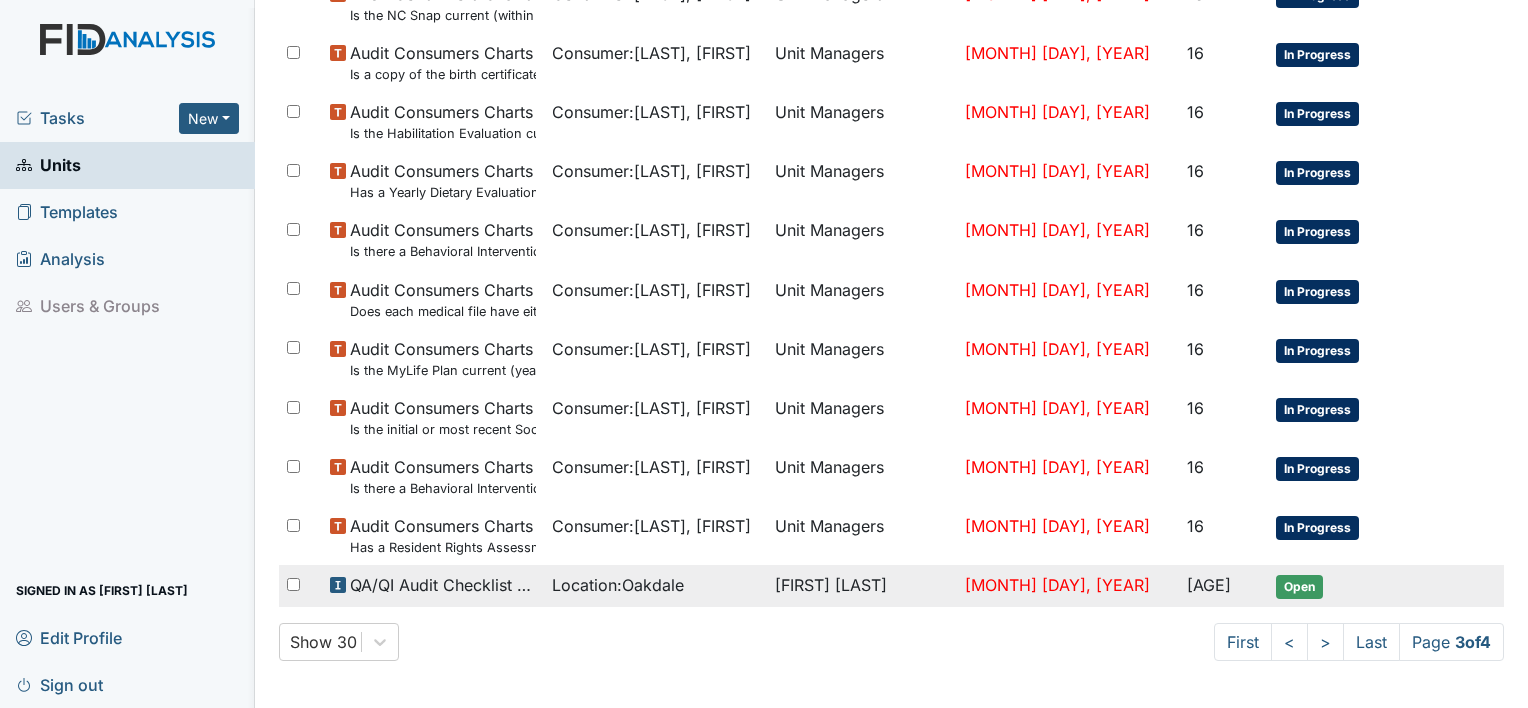 click on "Location :  Oakdale" at bounding box center (618, 585) 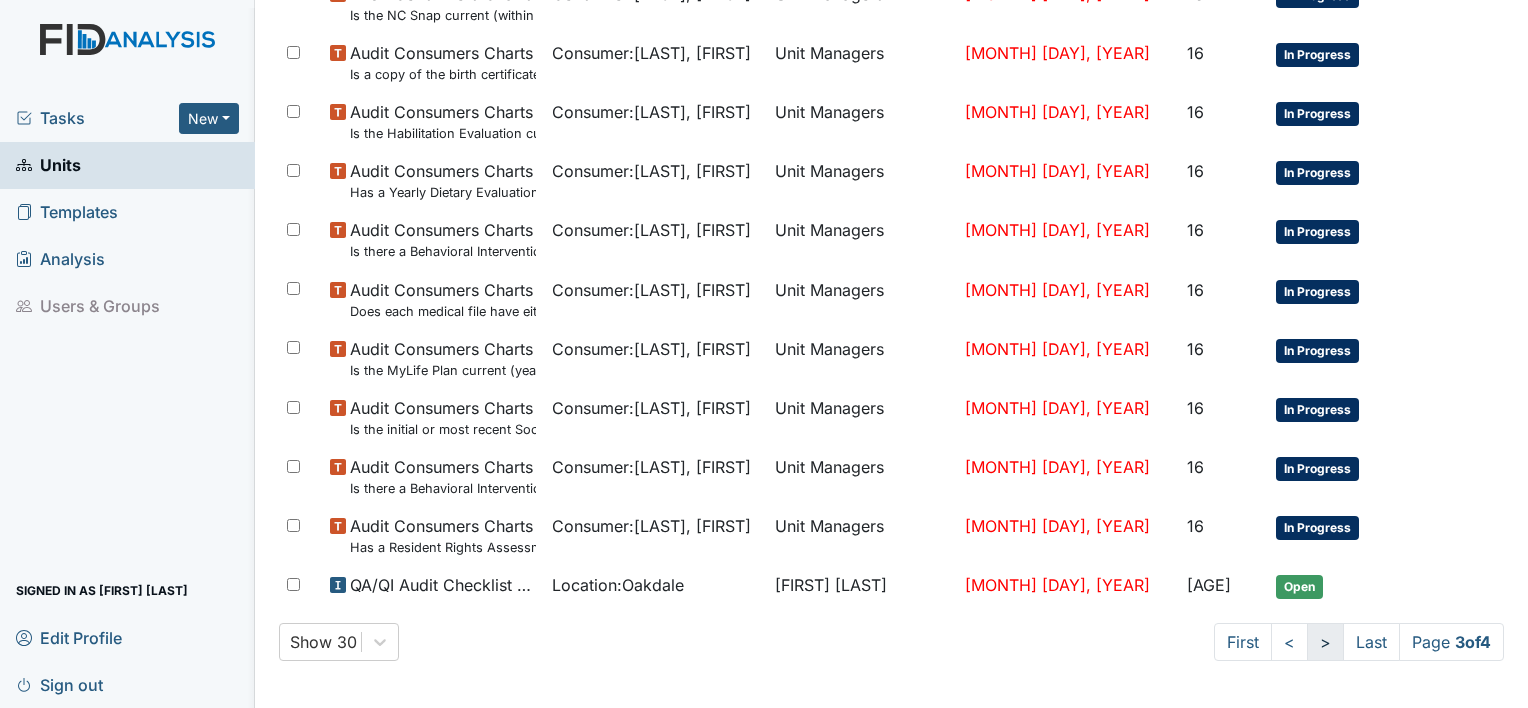click on ">" at bounding box center [1325, 642] 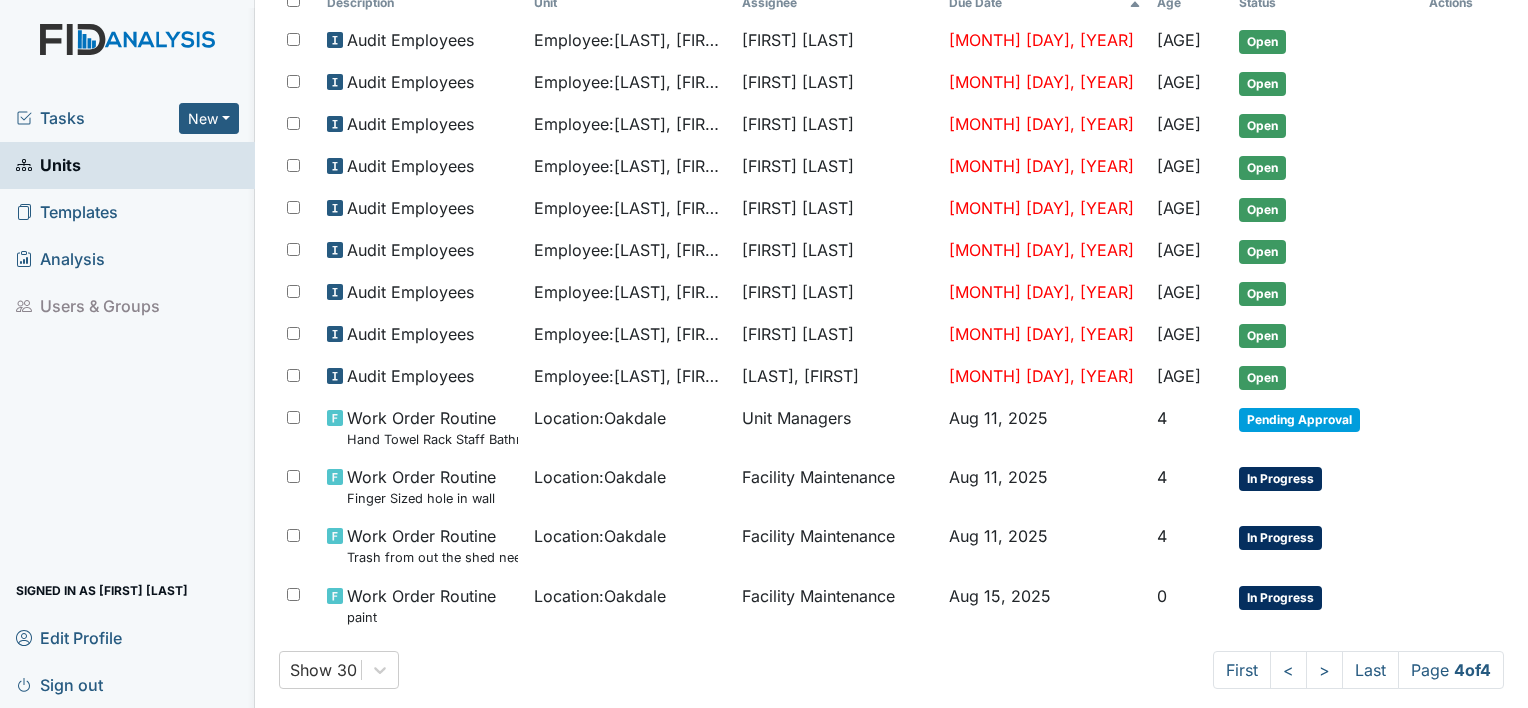 scroll, scrollTop: 264, scrollLeft: 0, axis: vertical 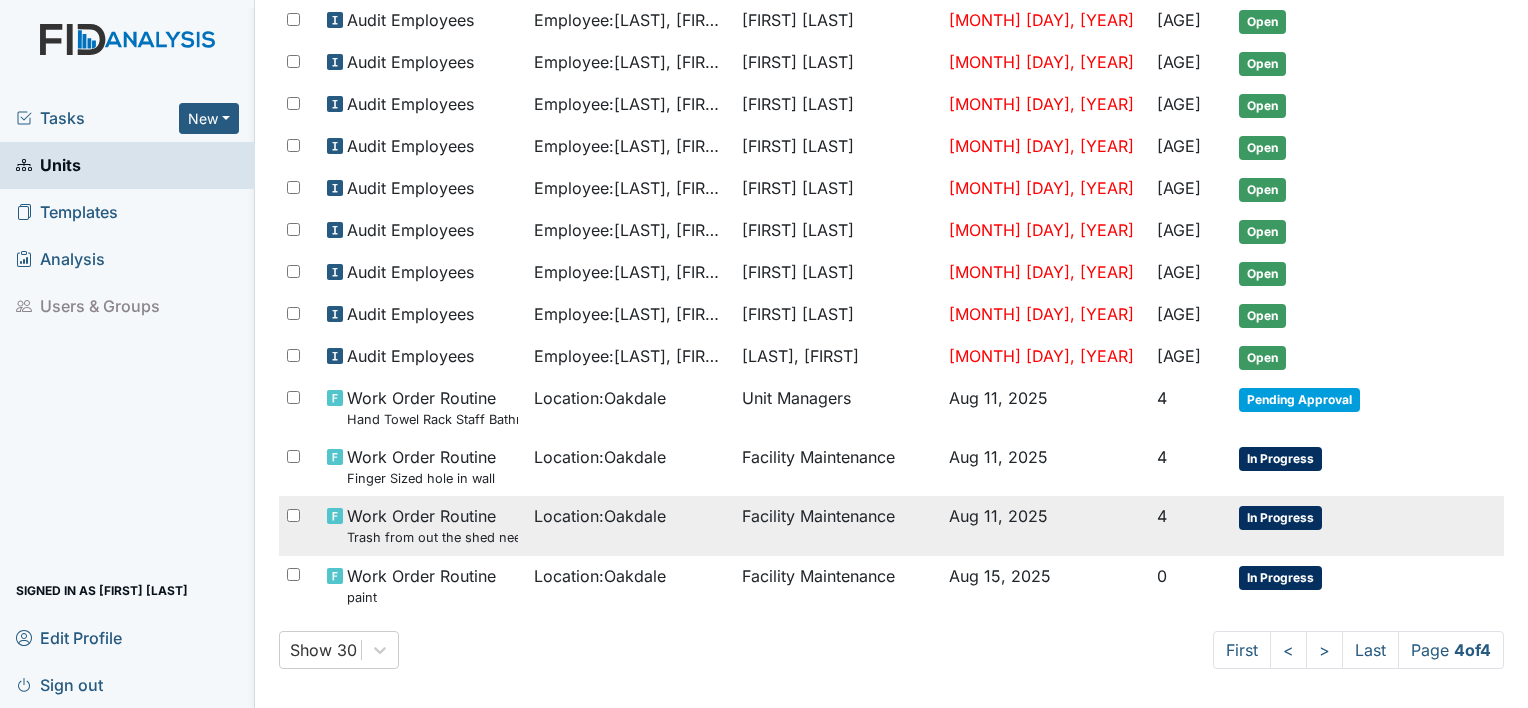 click on "Location :  Oakdale" at bounding box center [600, 516] 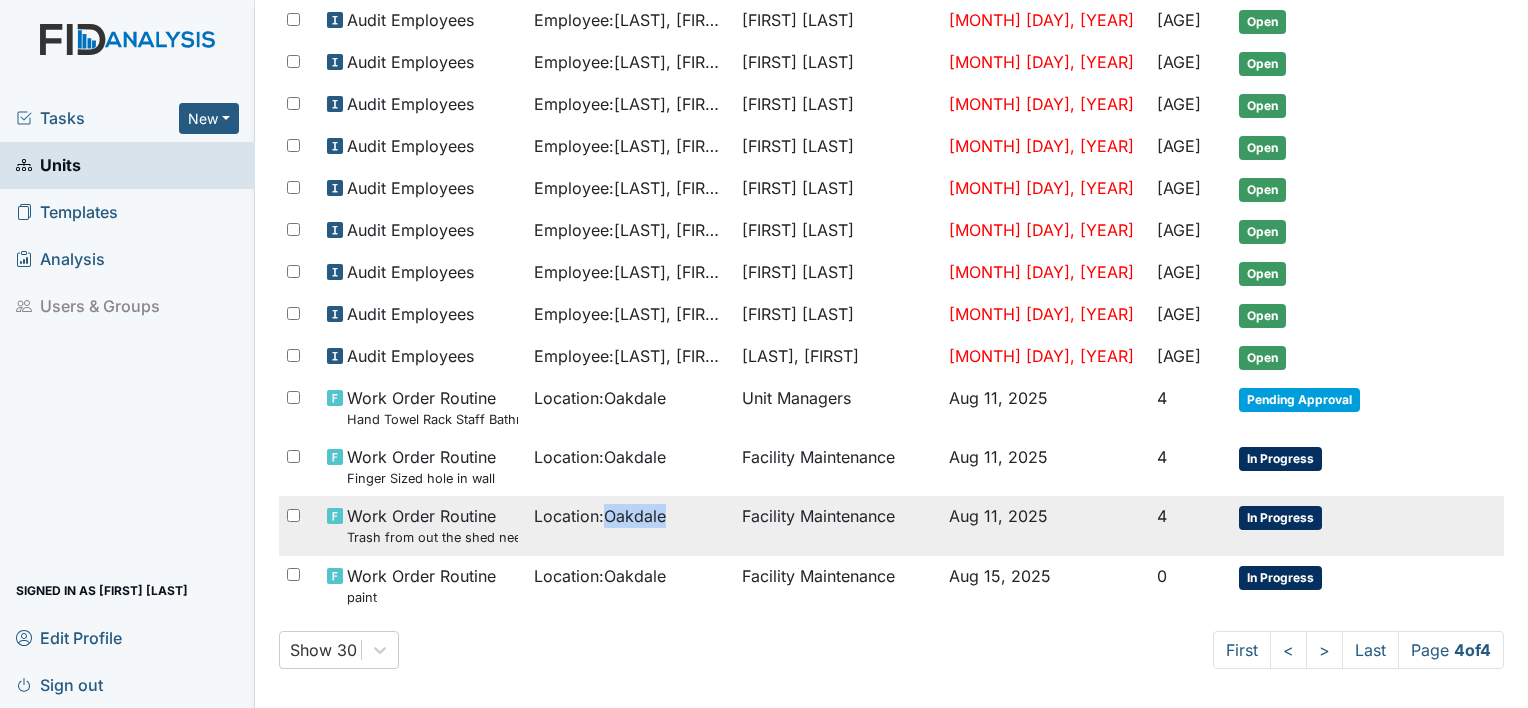 click on "Location :  Oakdale" at bounding box center [600, 516] 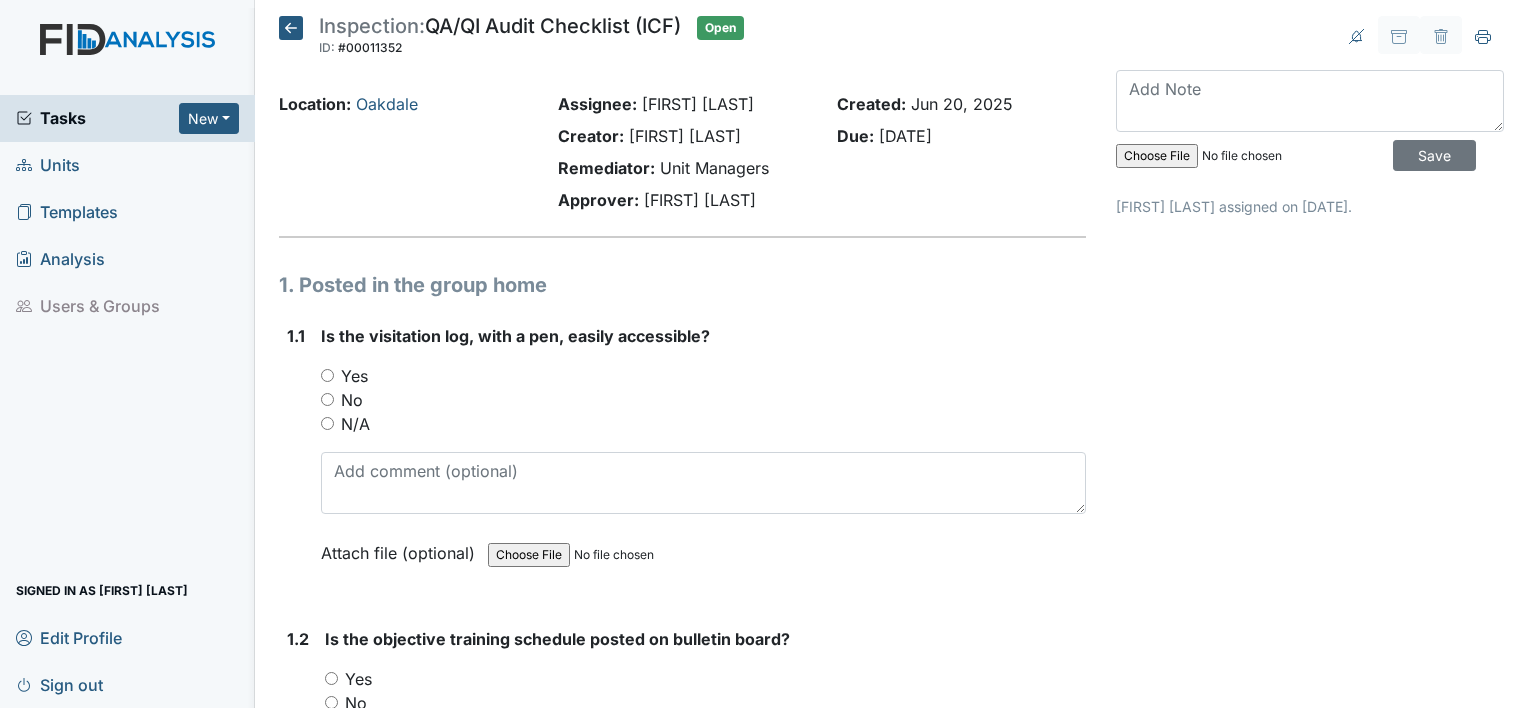 scroll, scrollTop: 0, scrollLeft: 0, axis: both 